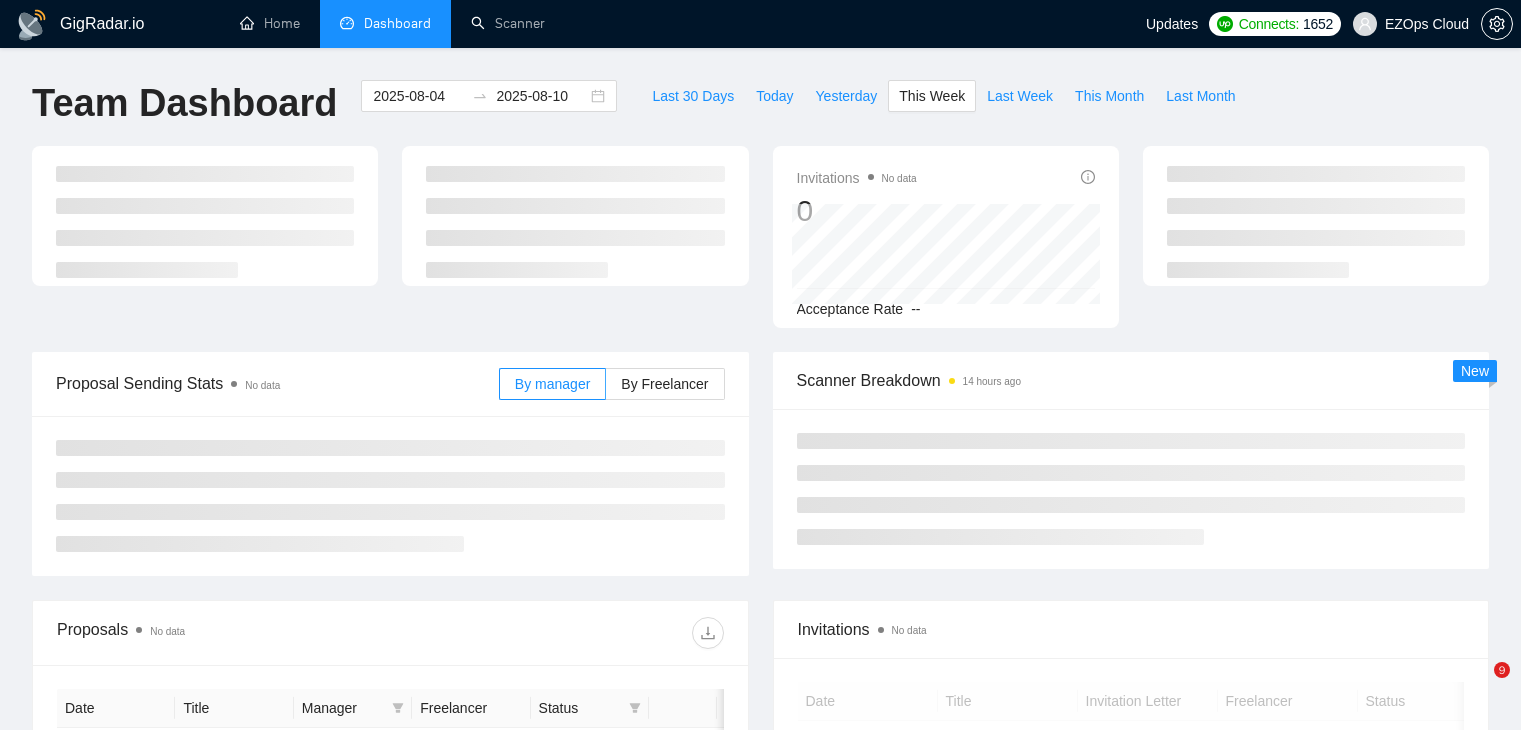 scroll, scrollTop: 0, scrollLeft: 0, axis: both 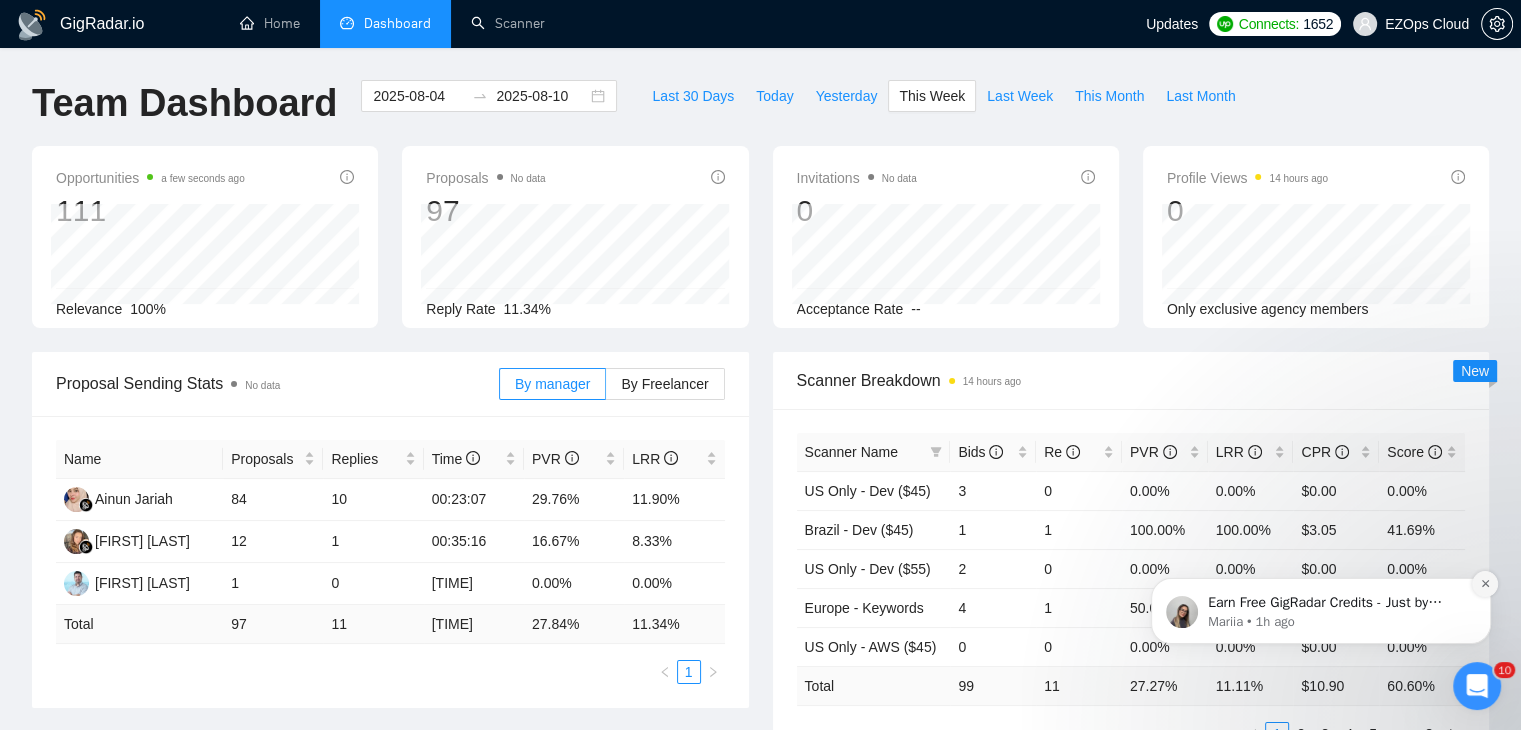 click 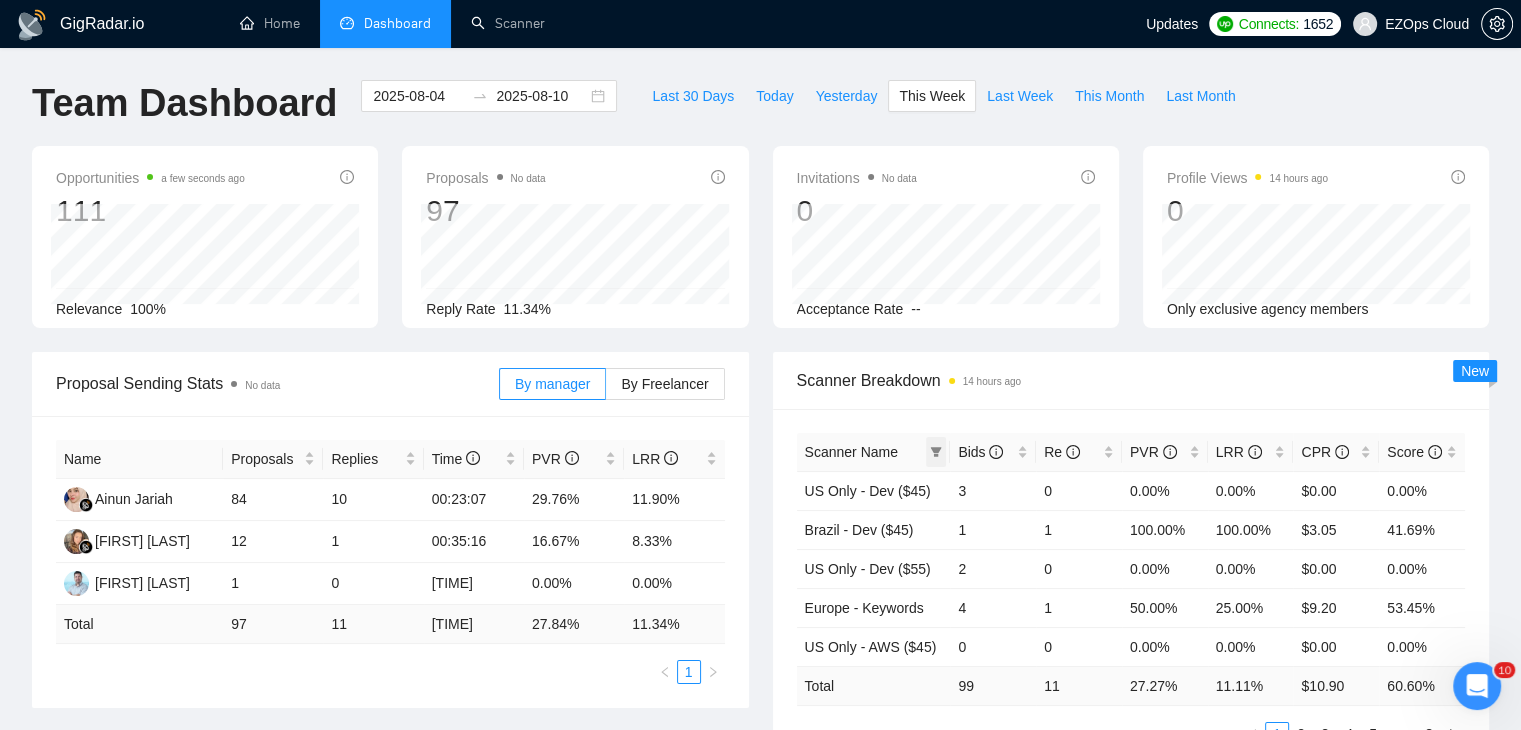 click 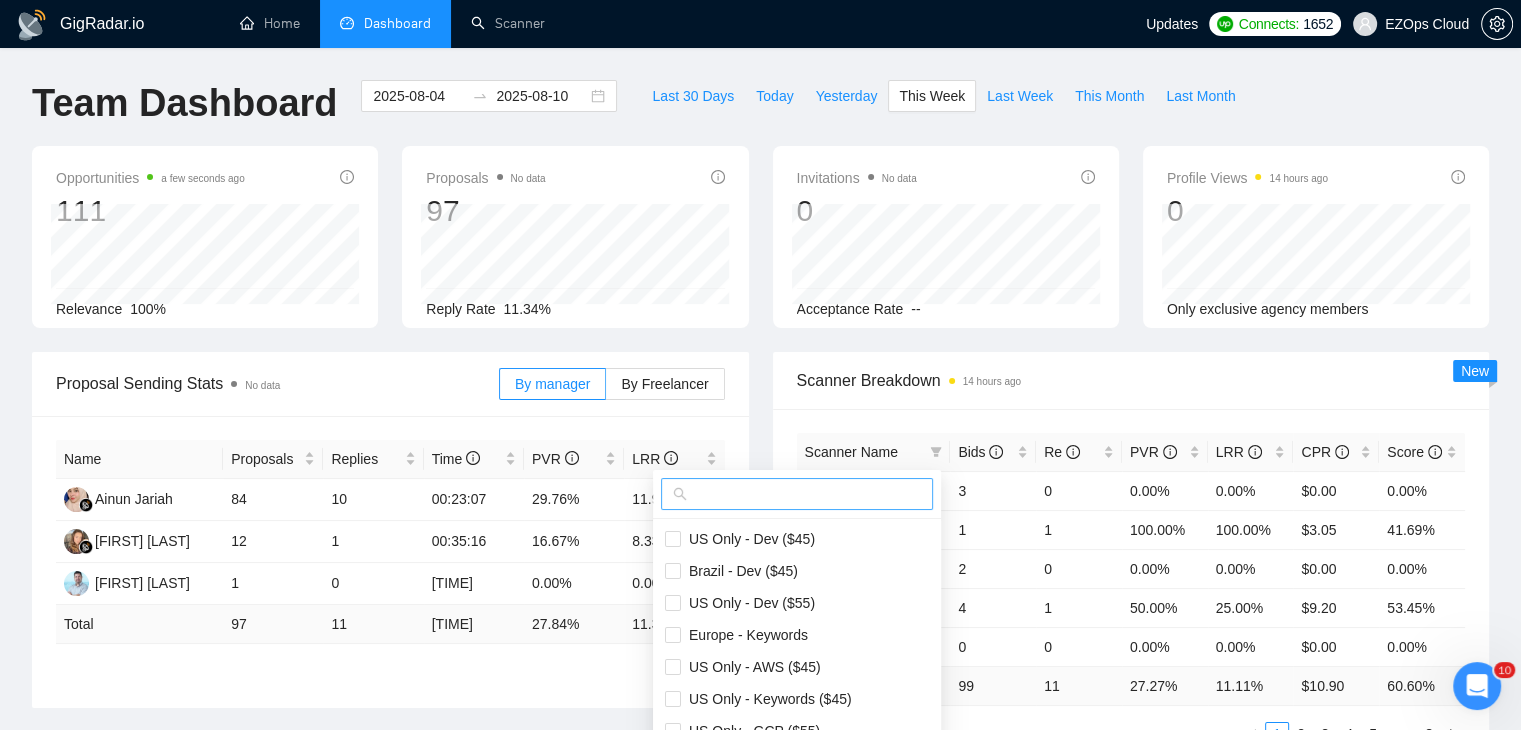 click at bounding box center (806, 494) 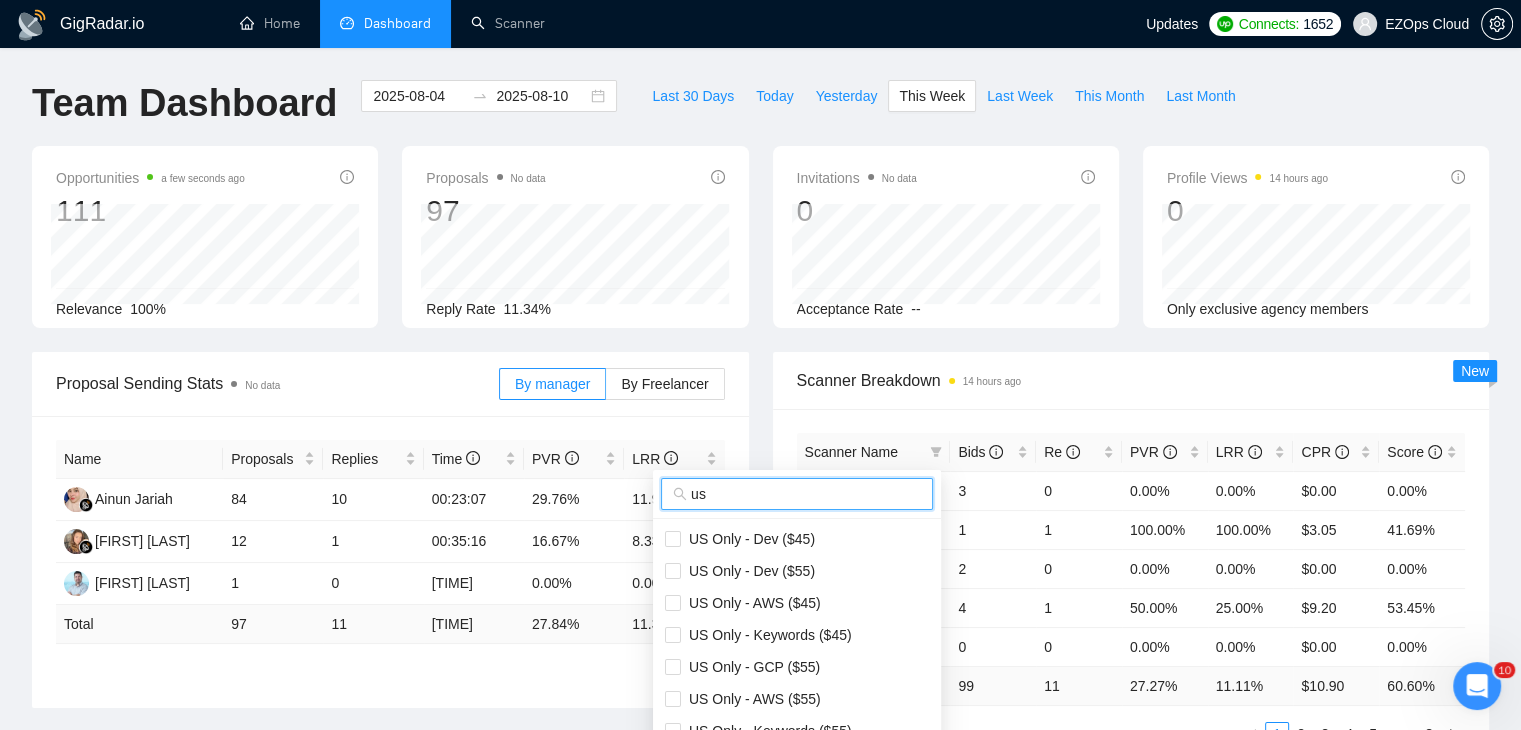 scroll, scrollTop: 100, scrollLeft: 0, axis: vertical 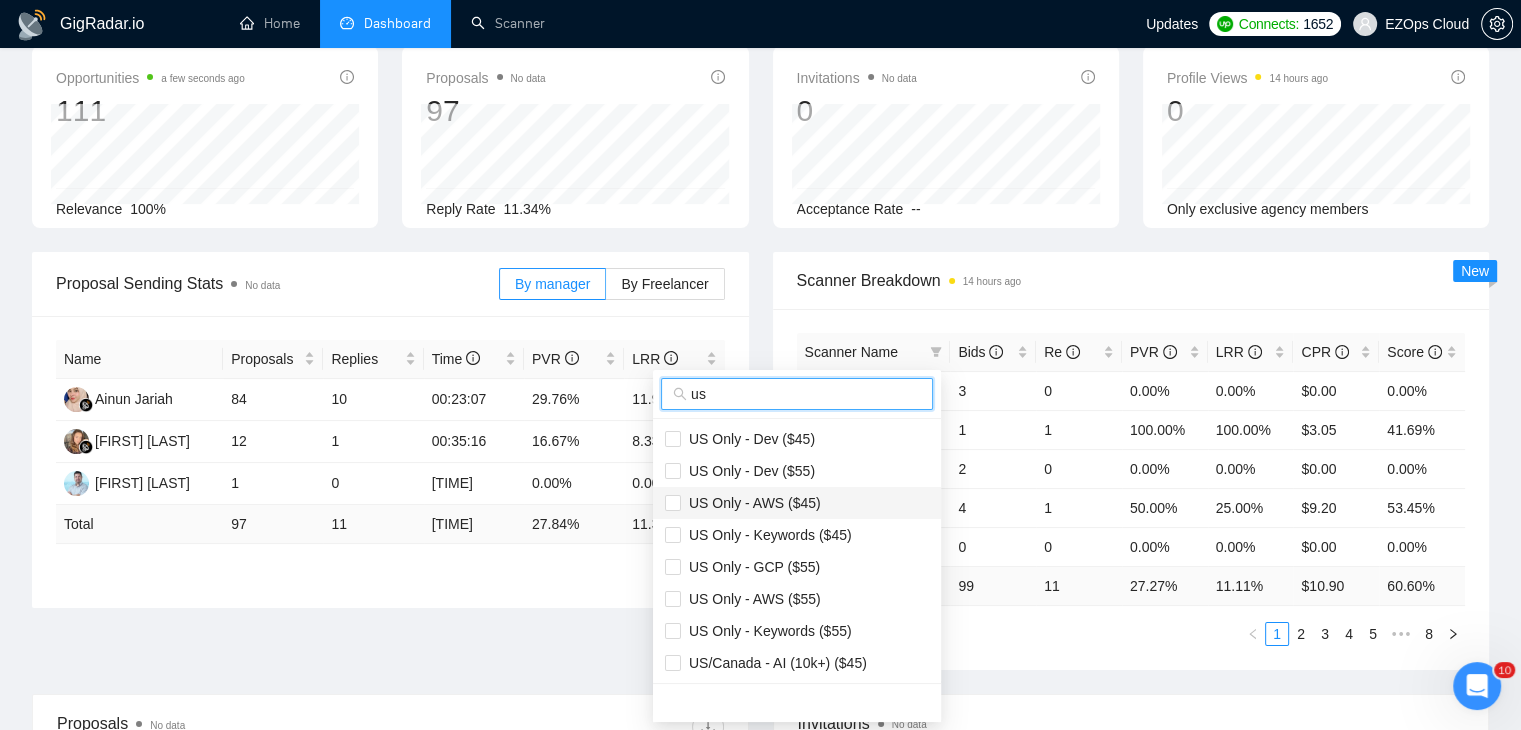 type on "us" 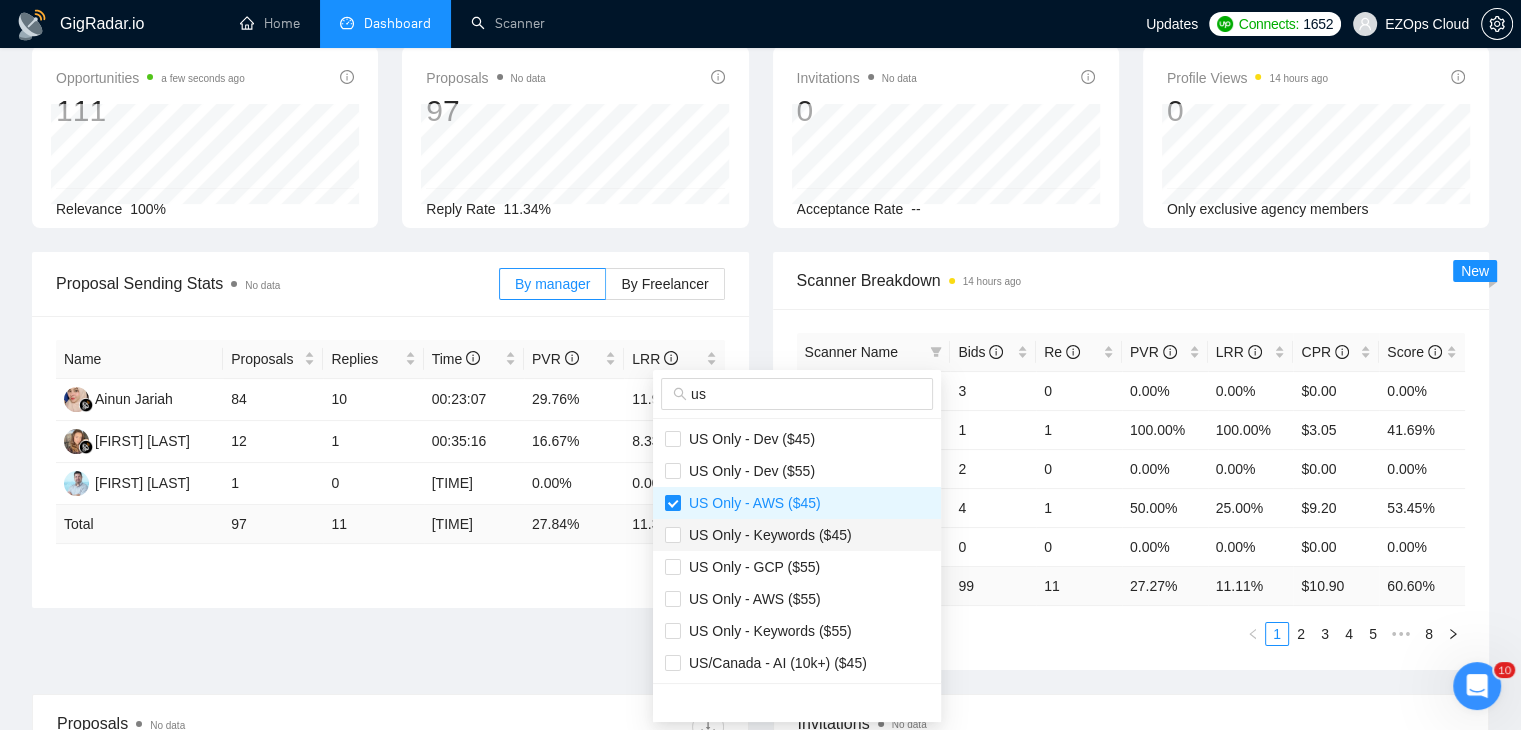 click on "US Only - Keywords ($45)" at bounding box center [766, 535] 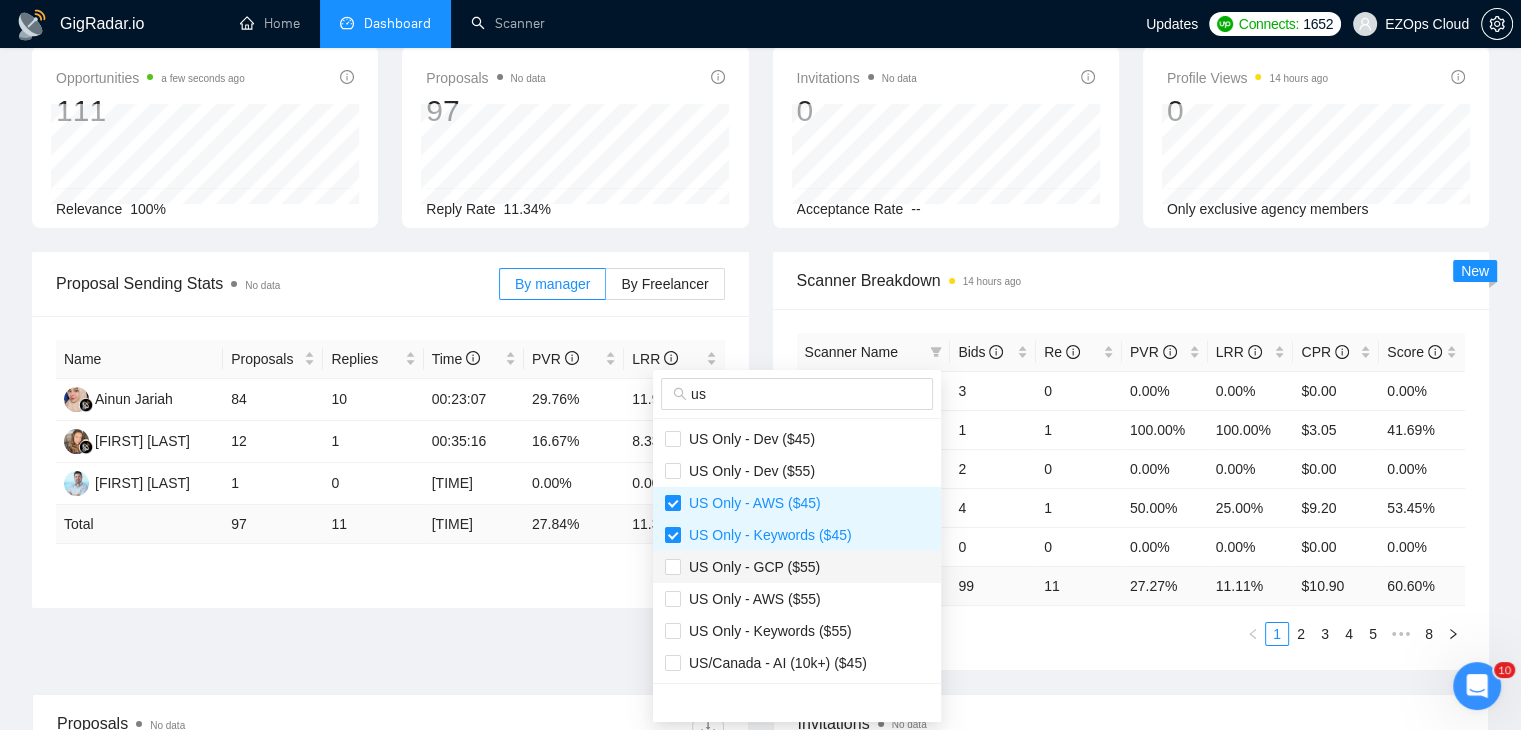 click on "US Only - GCP ($55)" at bounding box center [797, 567] 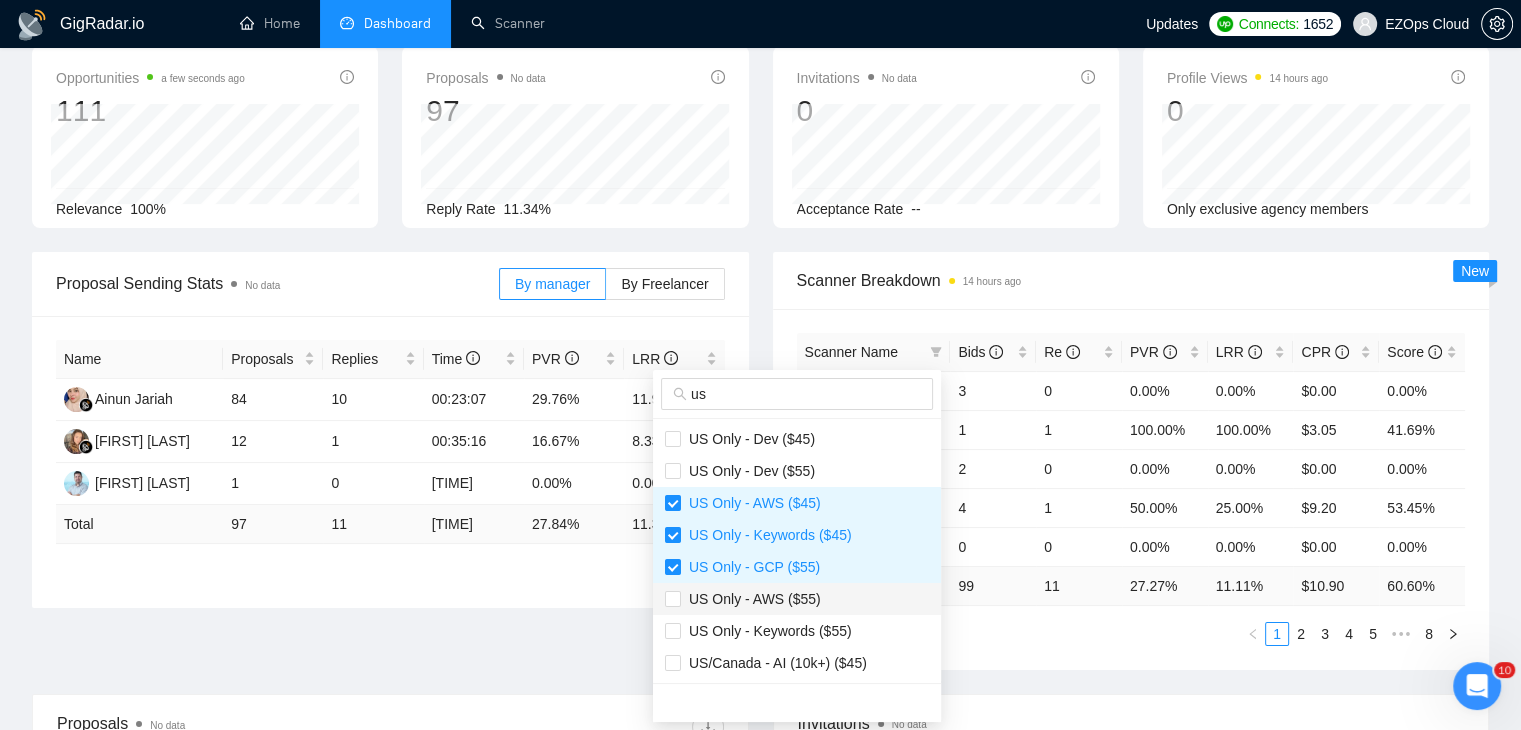 click on "US Only - AWS ($55)" at bounding box center (797, 599) 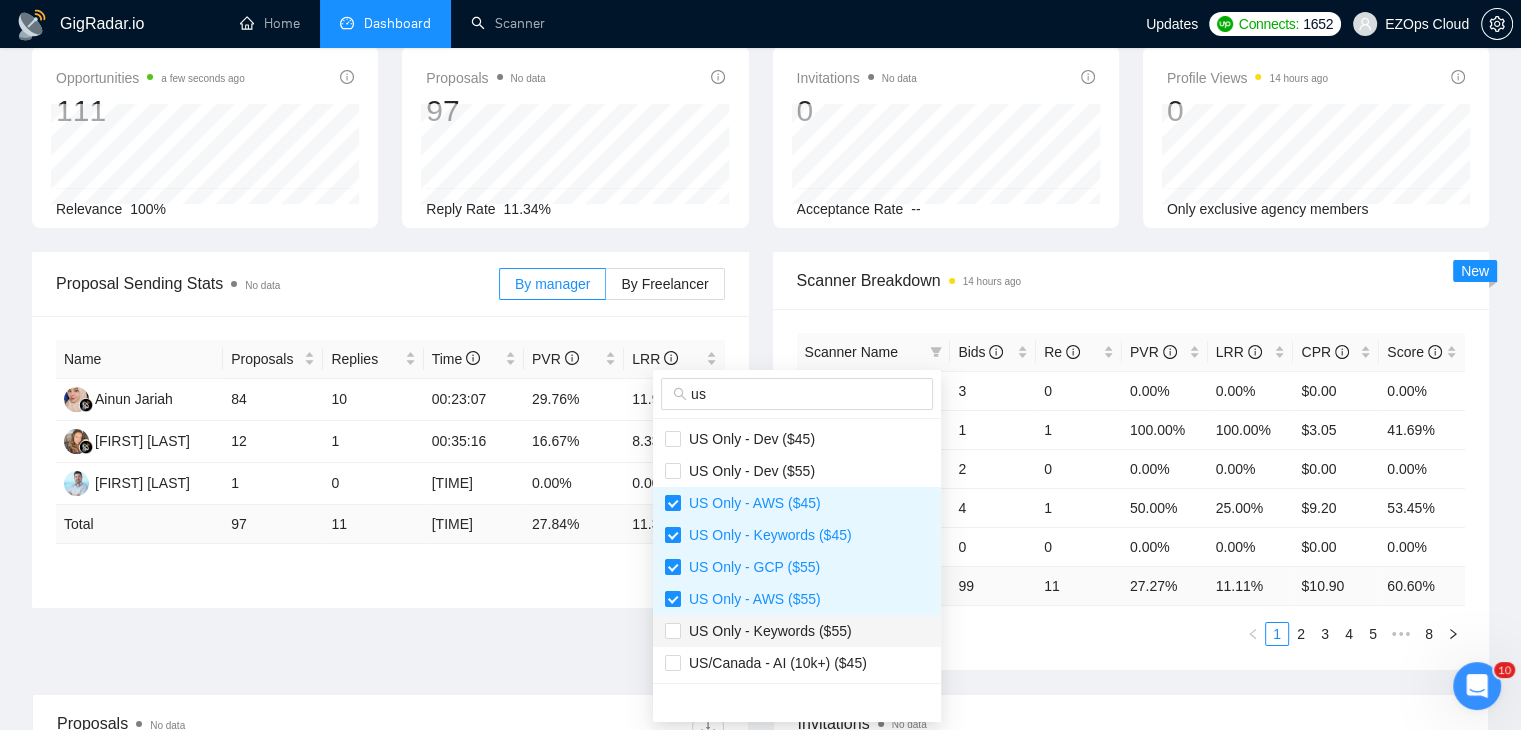 click on "US Only - Keywords ($55)" at bounding box center [797, 631] 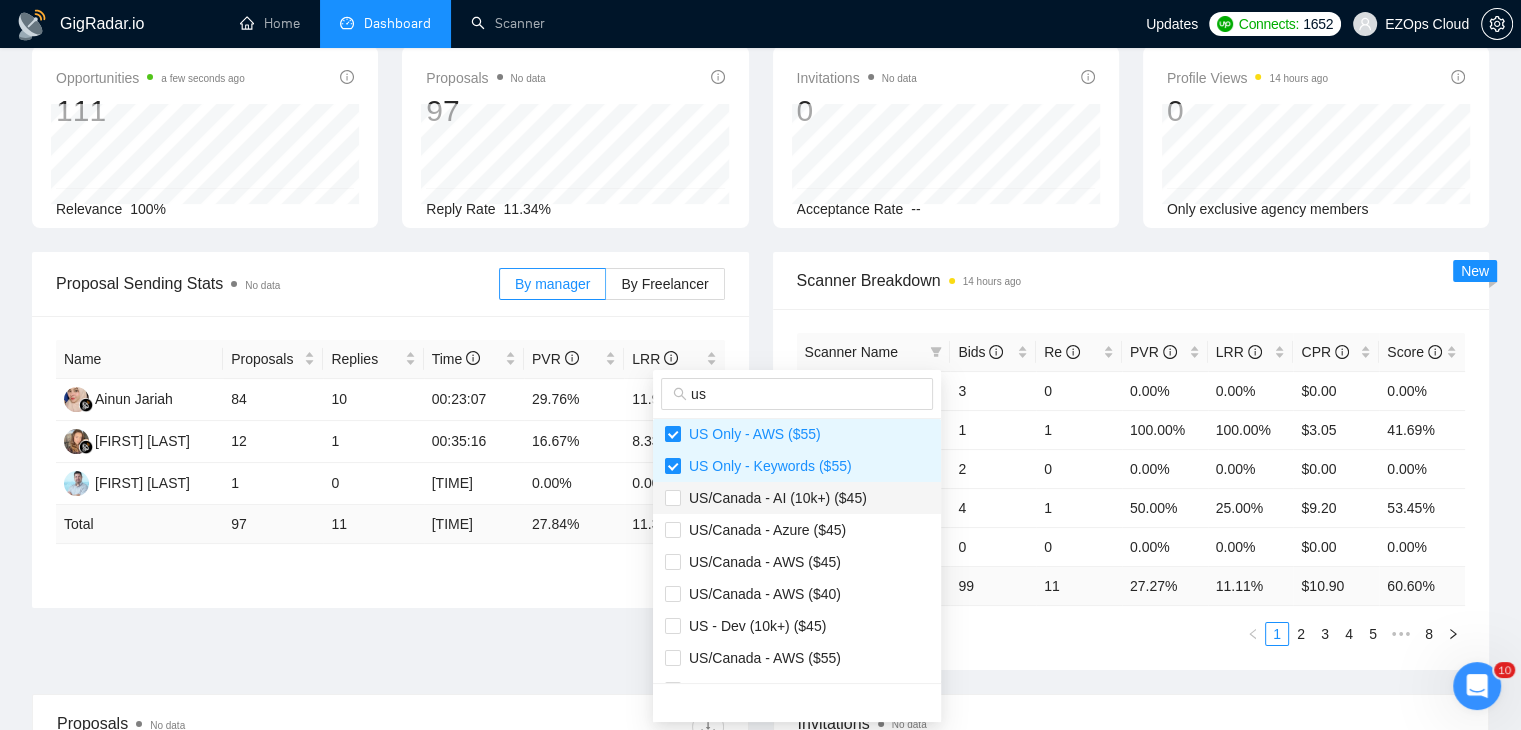 scroll, scrollTop: 200, scrollLeft: 0, axis: vertical 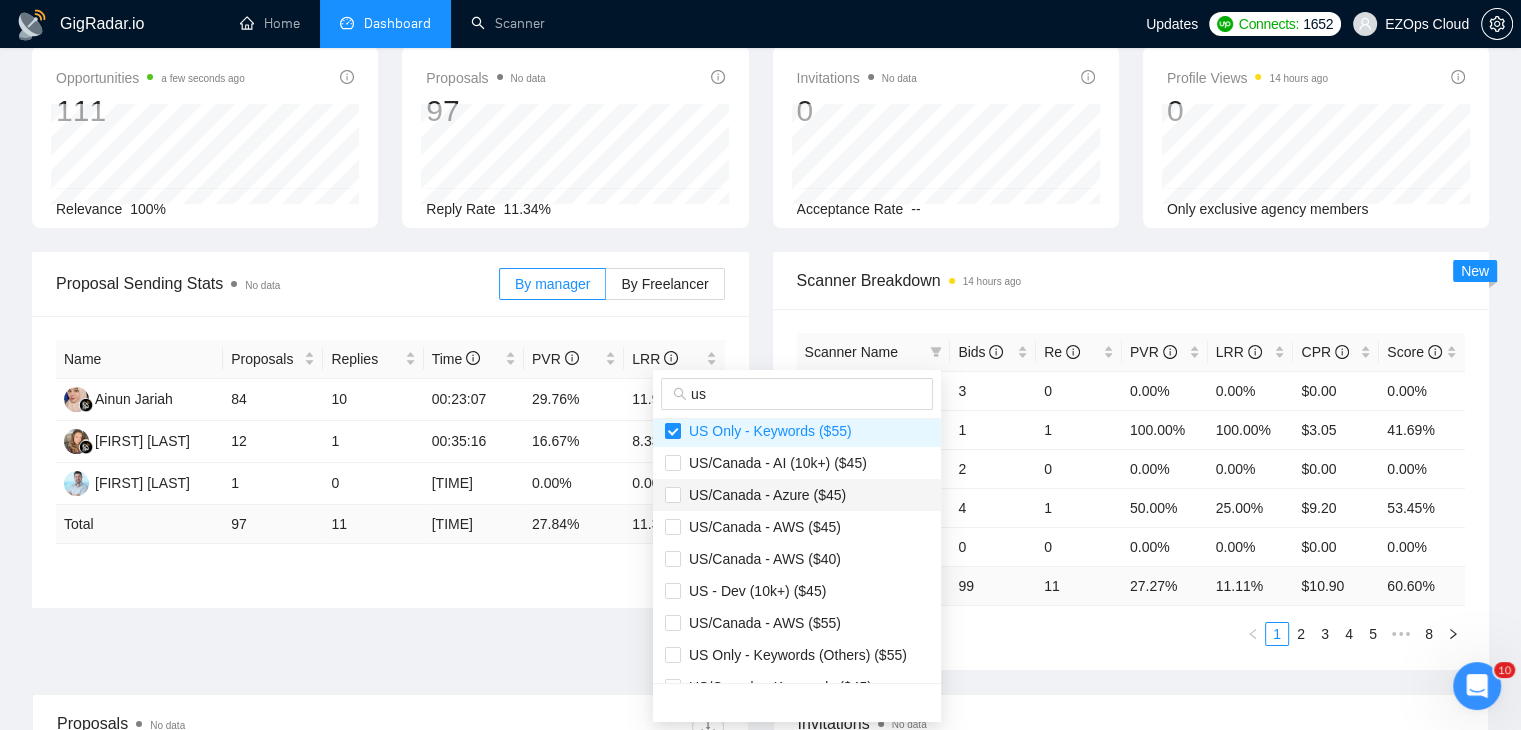 click on "US/Canada - Azure ($45)" at bounding box center [763, 495] 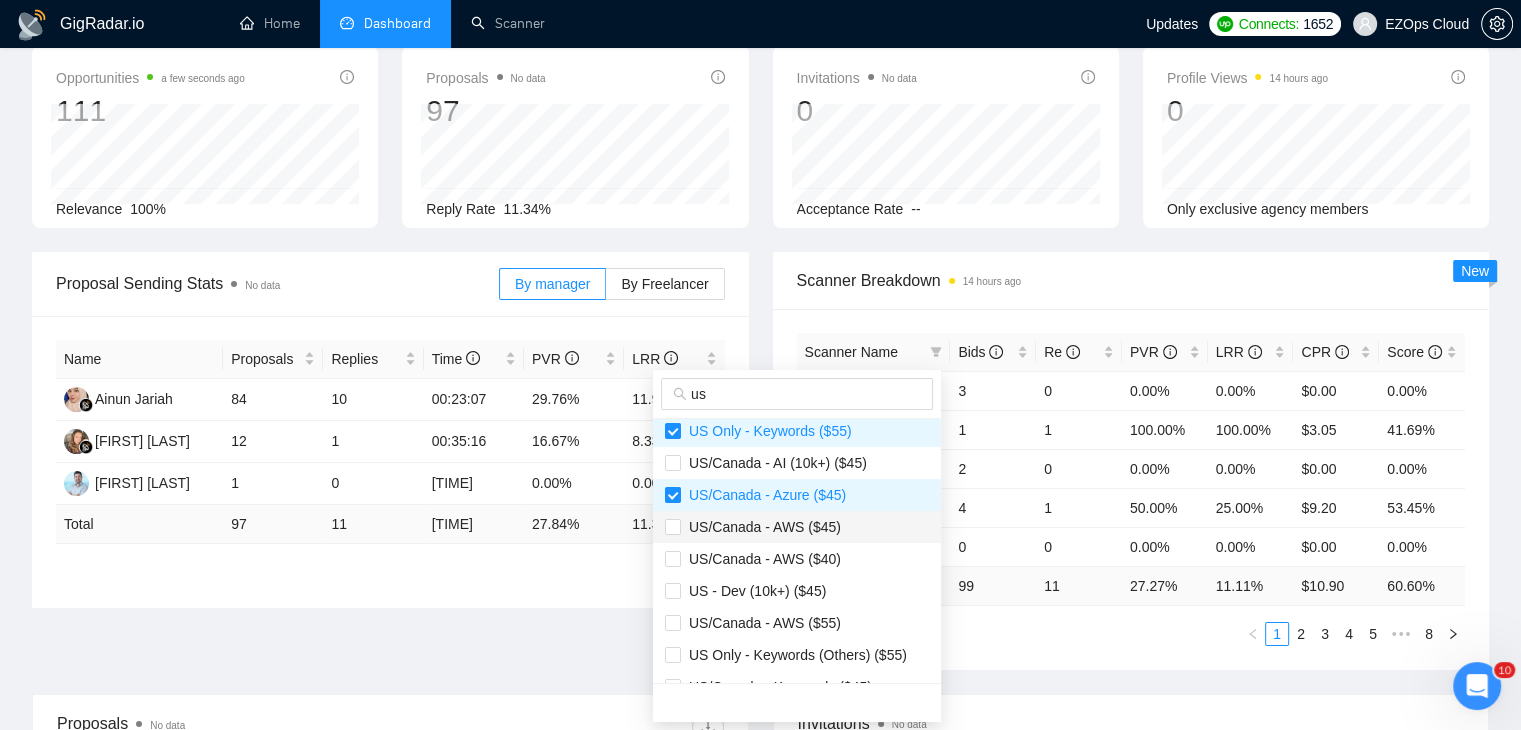 click on "US/Canada - AWS ($45)" at bounding box center [761, 527] 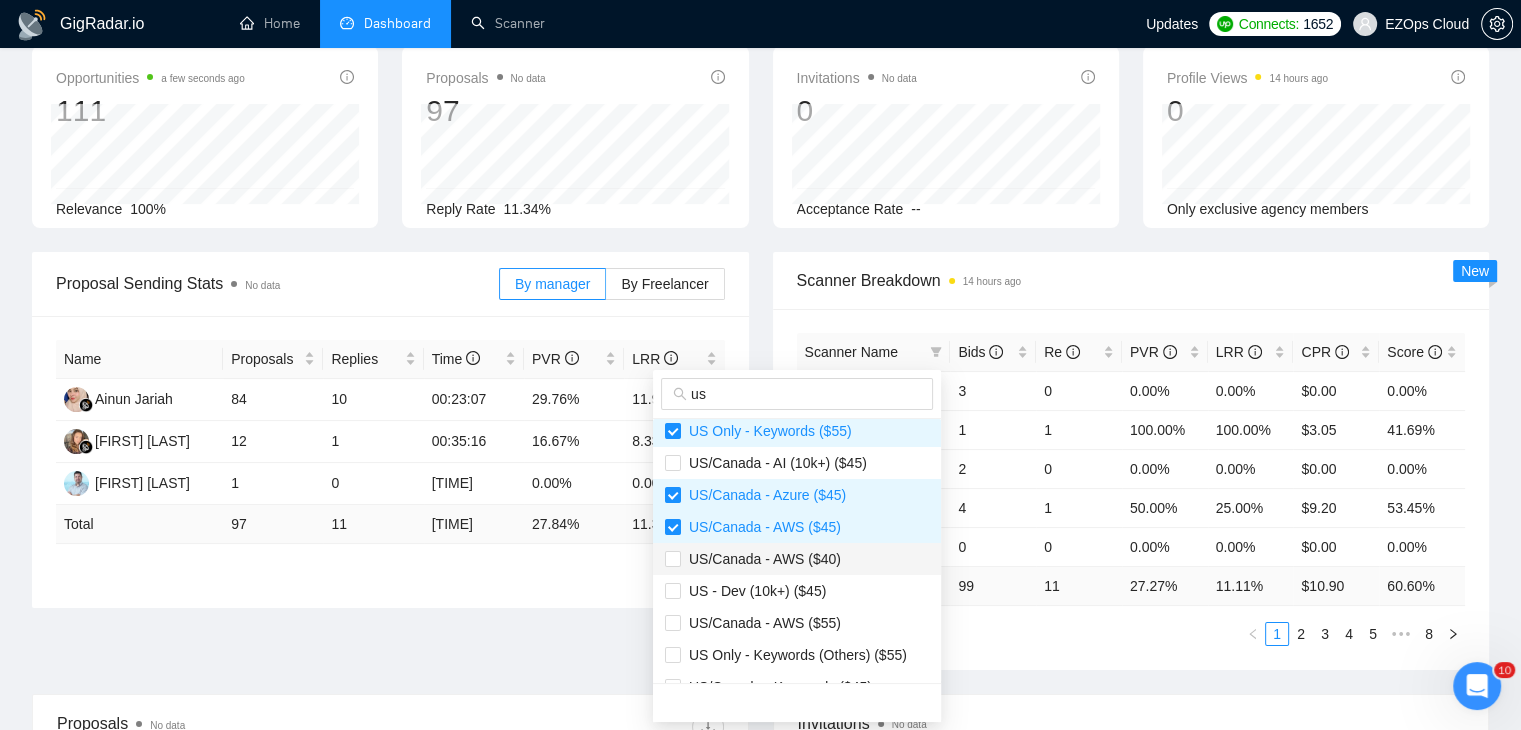 click on "US/Canada - AWS ($40)" at bounding box center (761, 559) 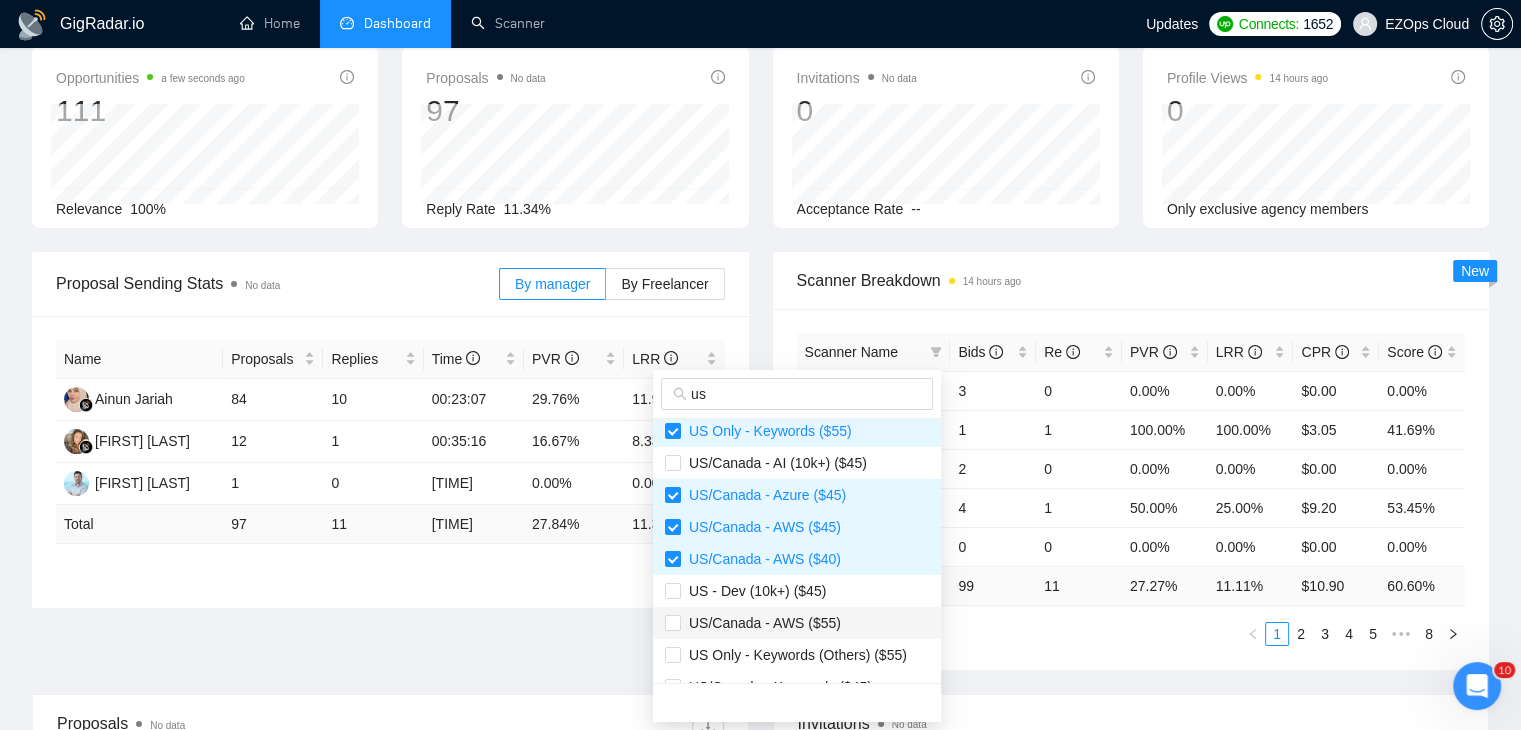 click on "US/Canada - AWS ($55)" at bounding box center (797, 623) 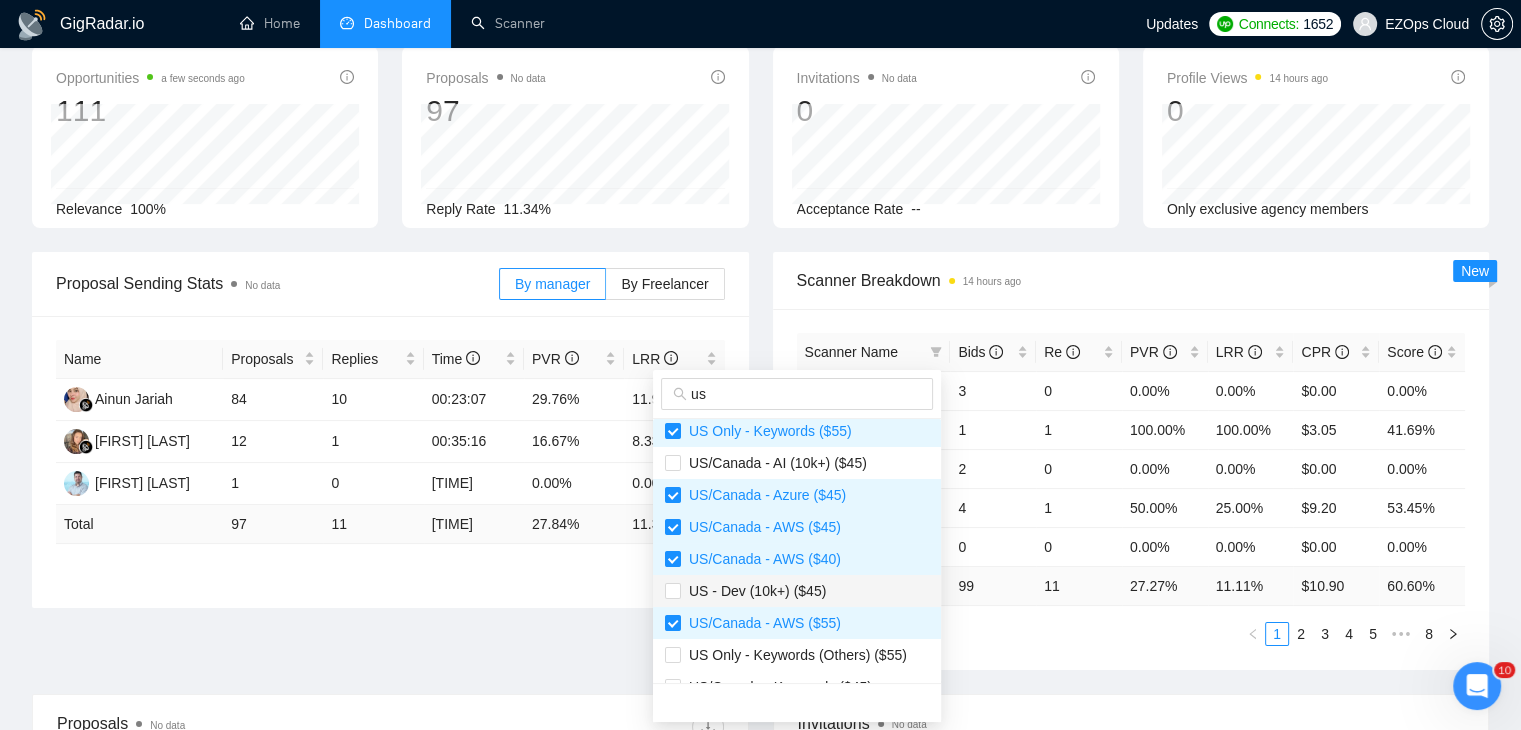 scroll, scrollTop: 300, scrollLeft: 0, axis: vertical 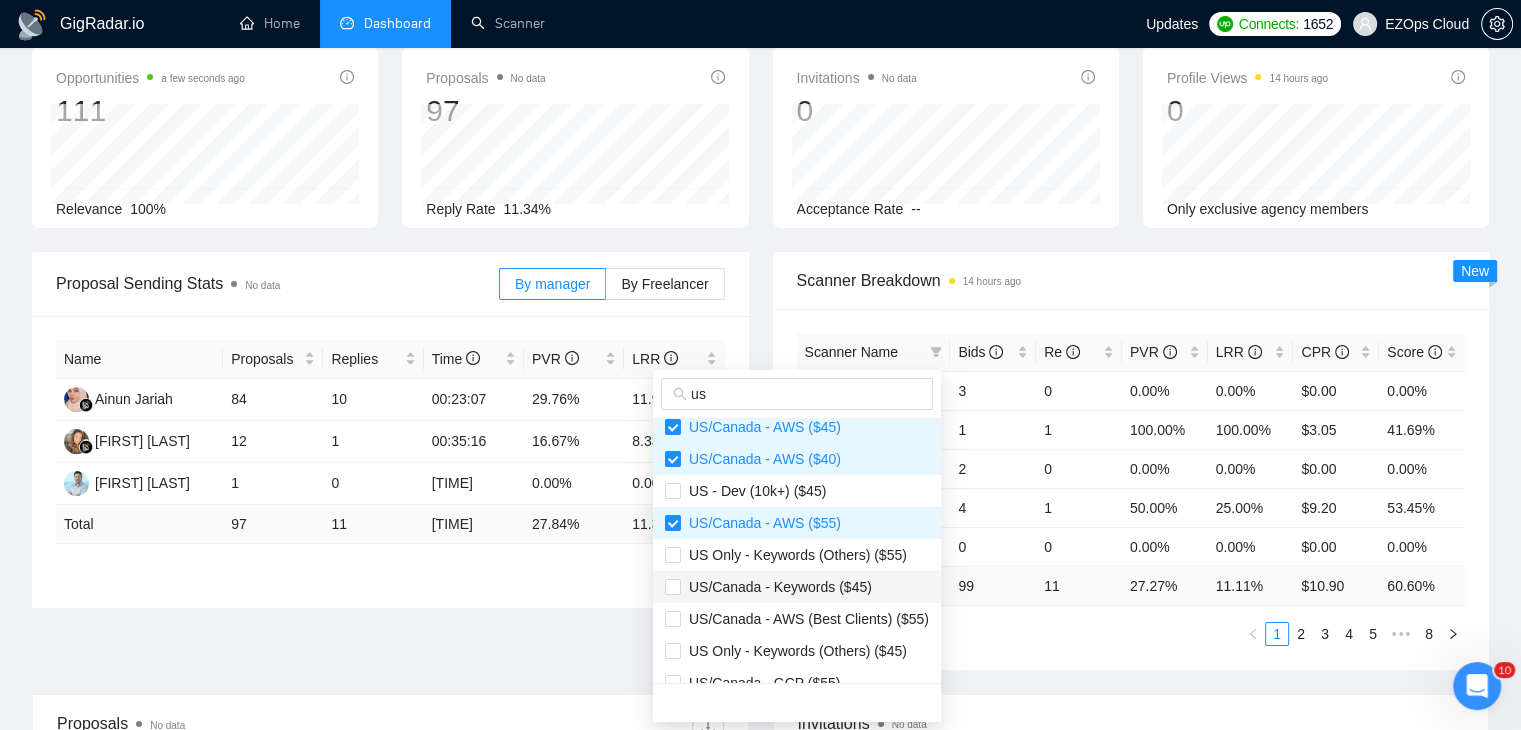 click on "US/Canada - Keywords ($45)" at bounding box center [797, 587] 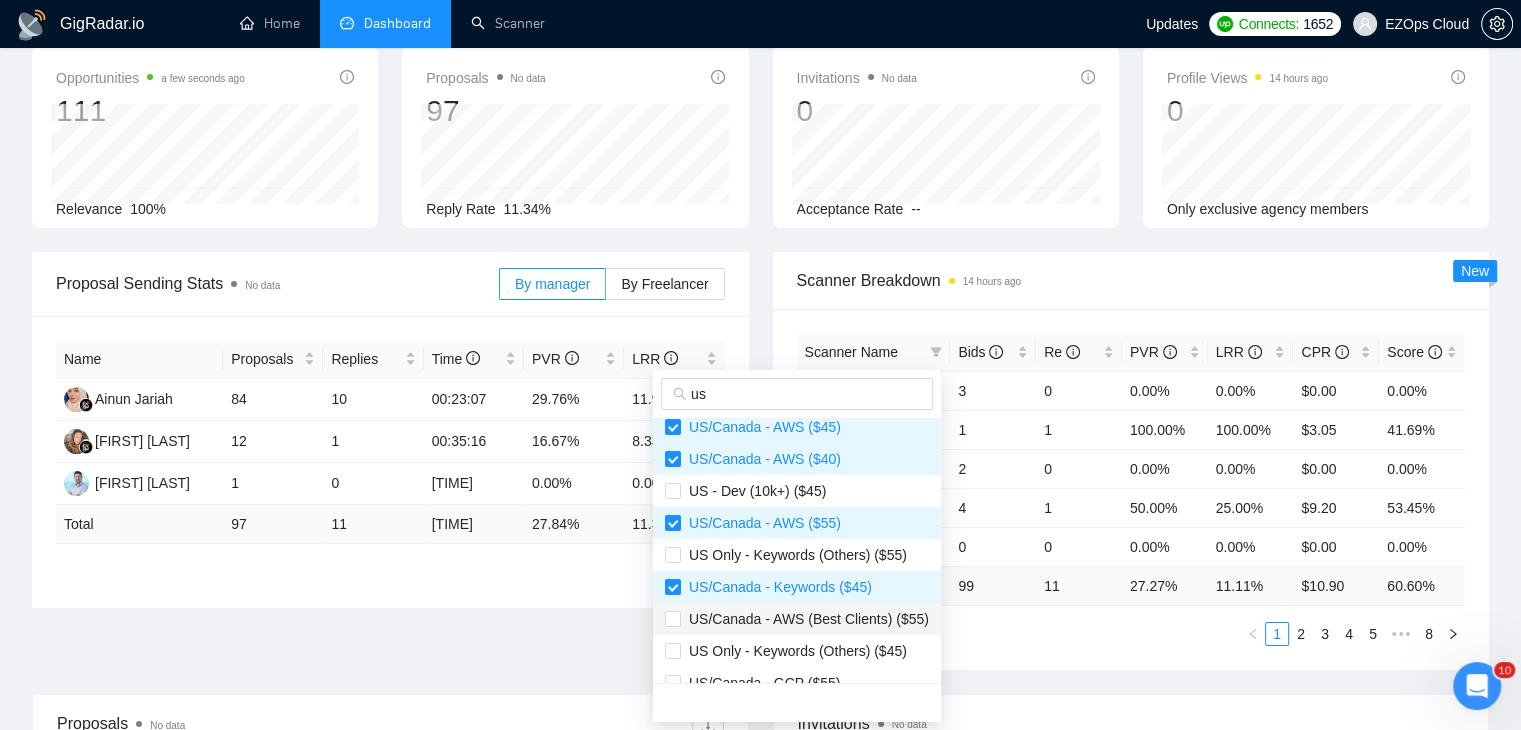 click on "US/Canada - AWS (Best Clients) ($55)" at bounding box center [805, 619] 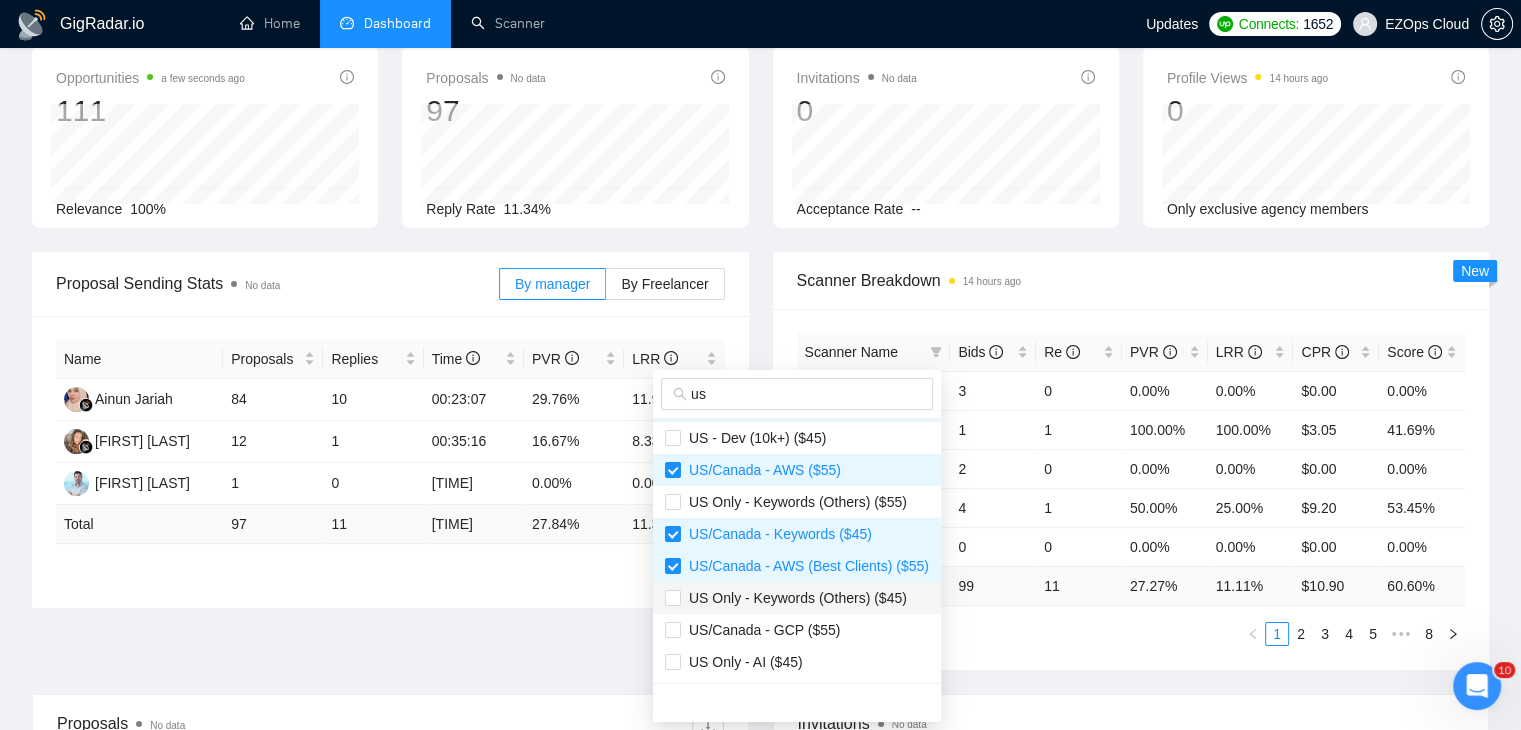 scroll, scrollTop: 400, scrollLeft: 0, axis: vertical 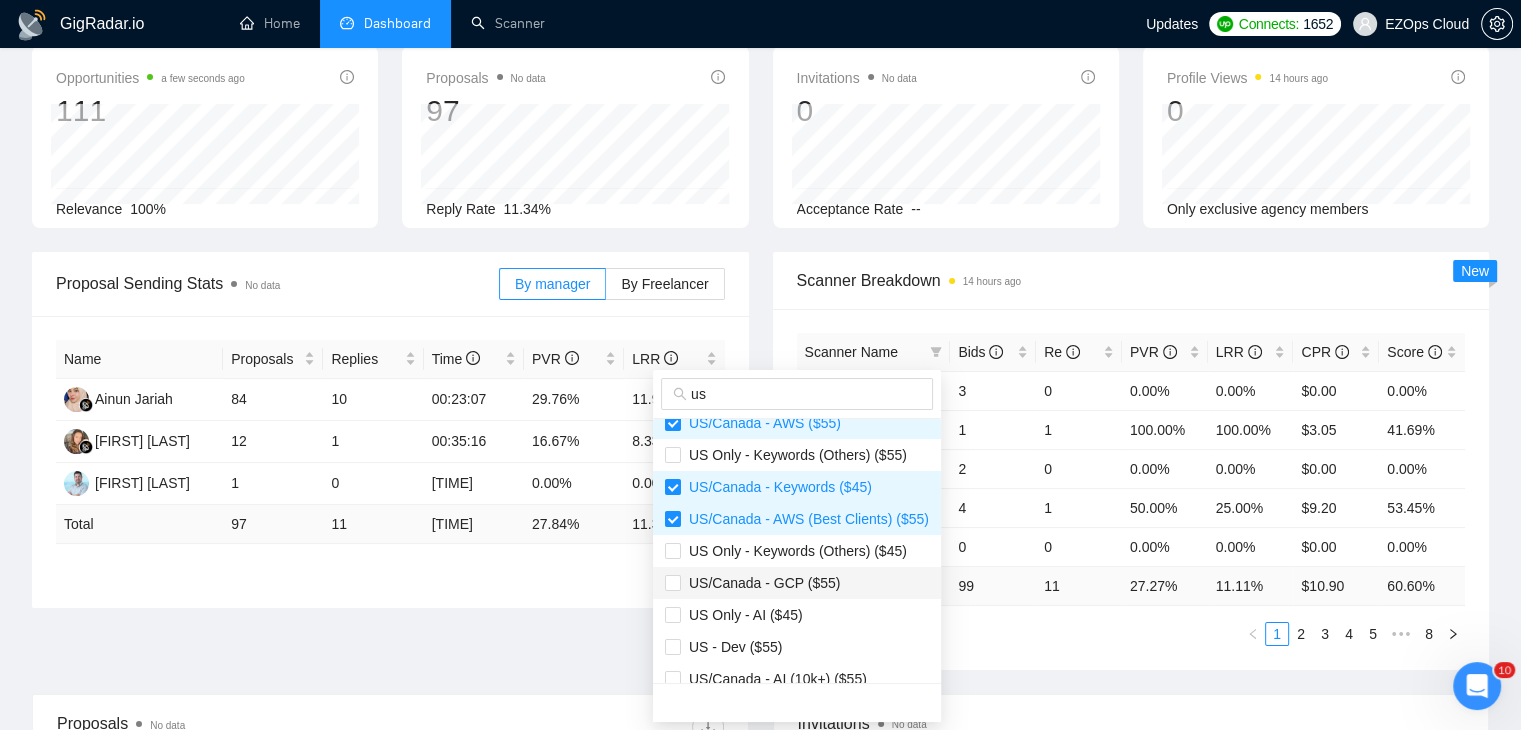click on "US/Canada - GCP ($55)" at bounding box center [760, 583] 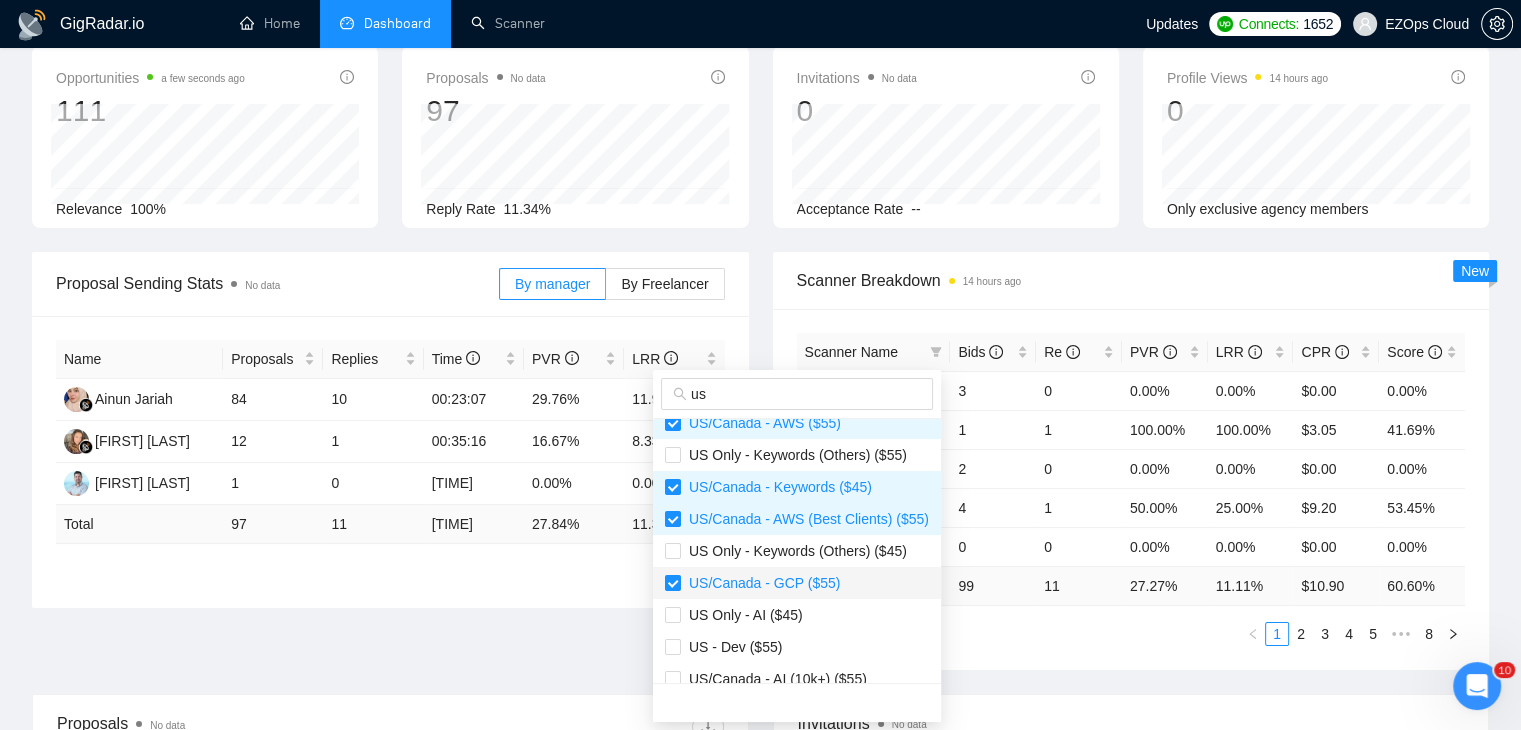 scroll, scrollTop: 500, scrollLeft: 0, axis: vertical 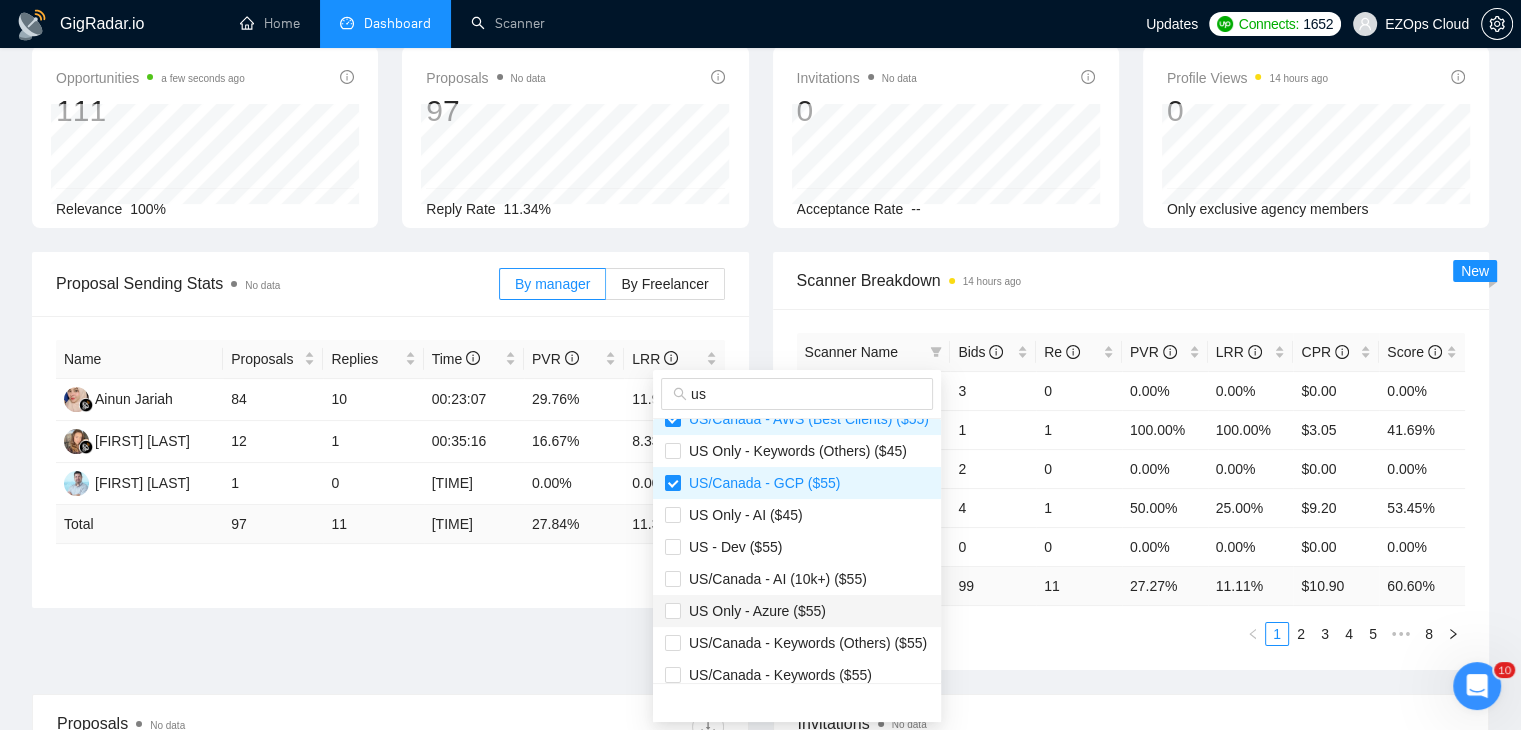 click on "US Only - Azure ($55)" at bounding box center (797, 611) 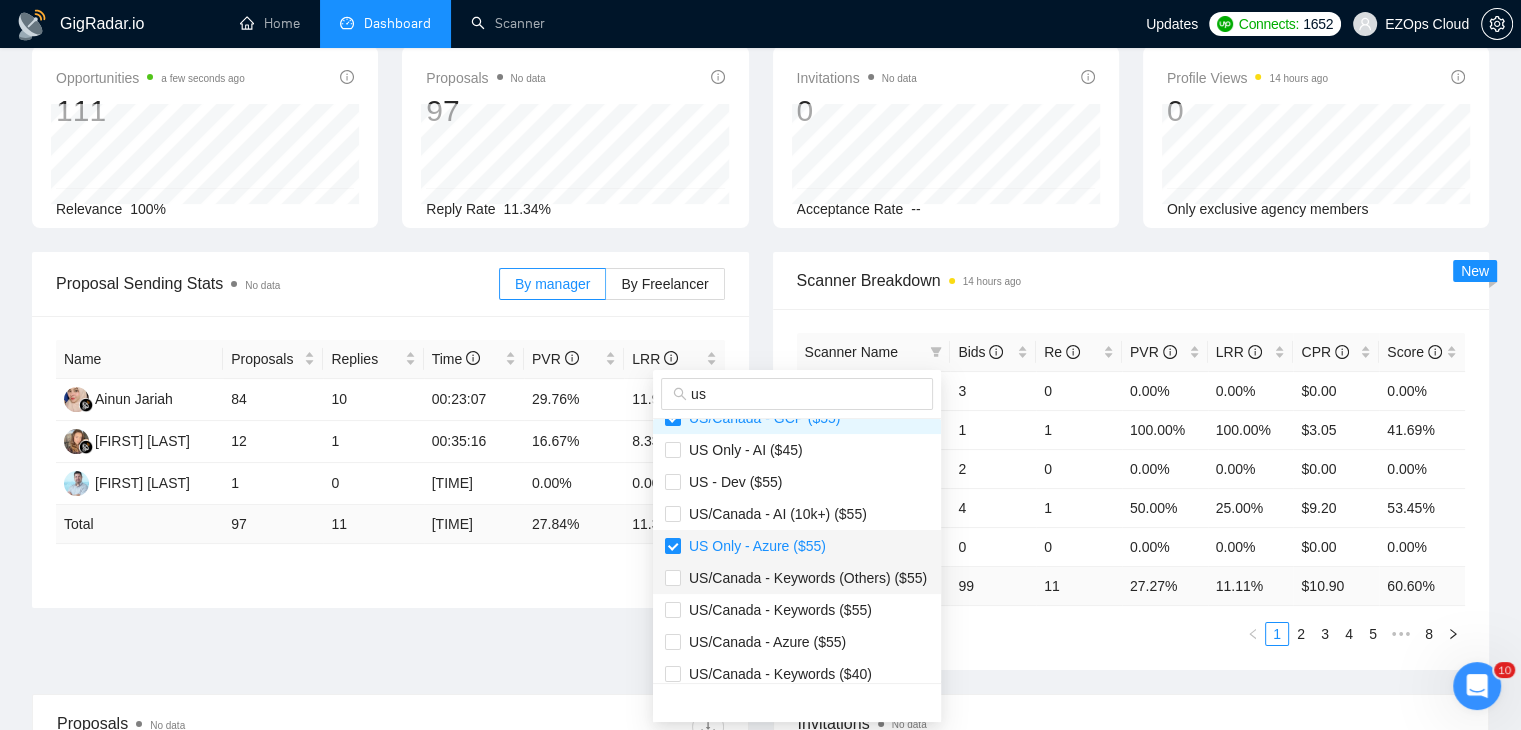 scroll, scrollTop: 600, scrollLeft: 0, axis: vertical 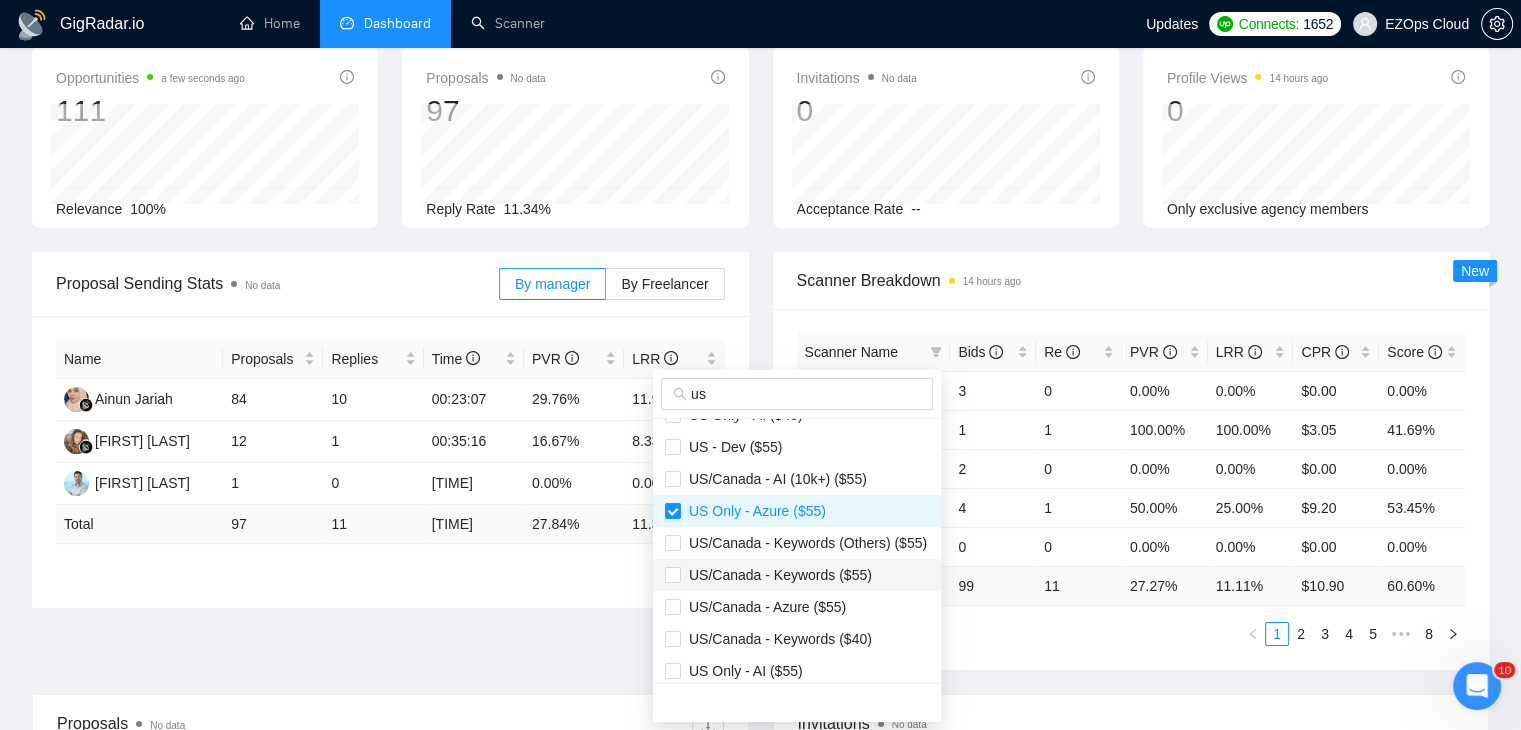click on "US/Canada - Keywords ($55)" at bounding box center [776, 575] 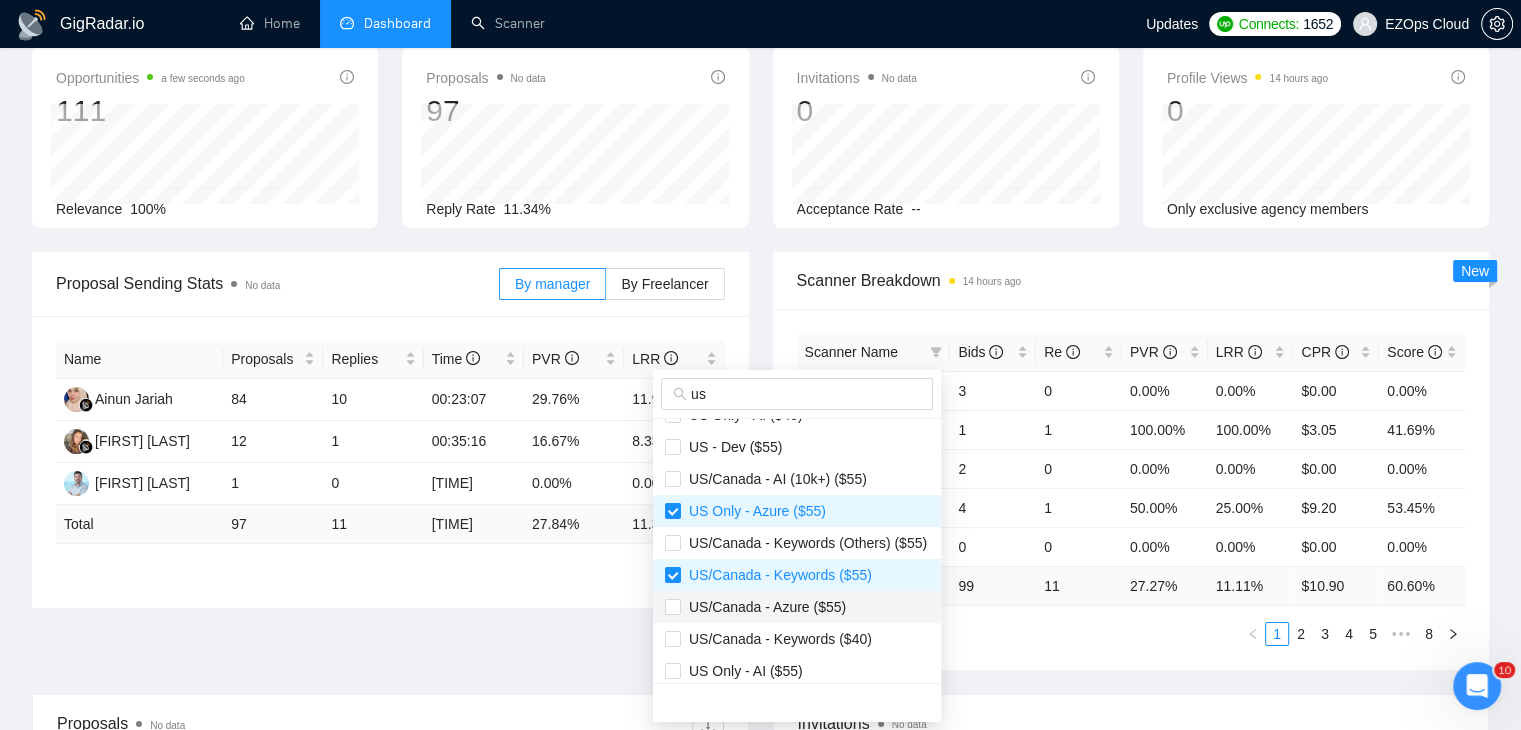 click on "US/Canada - Azure ($55)" at bounding box center (763, 607) 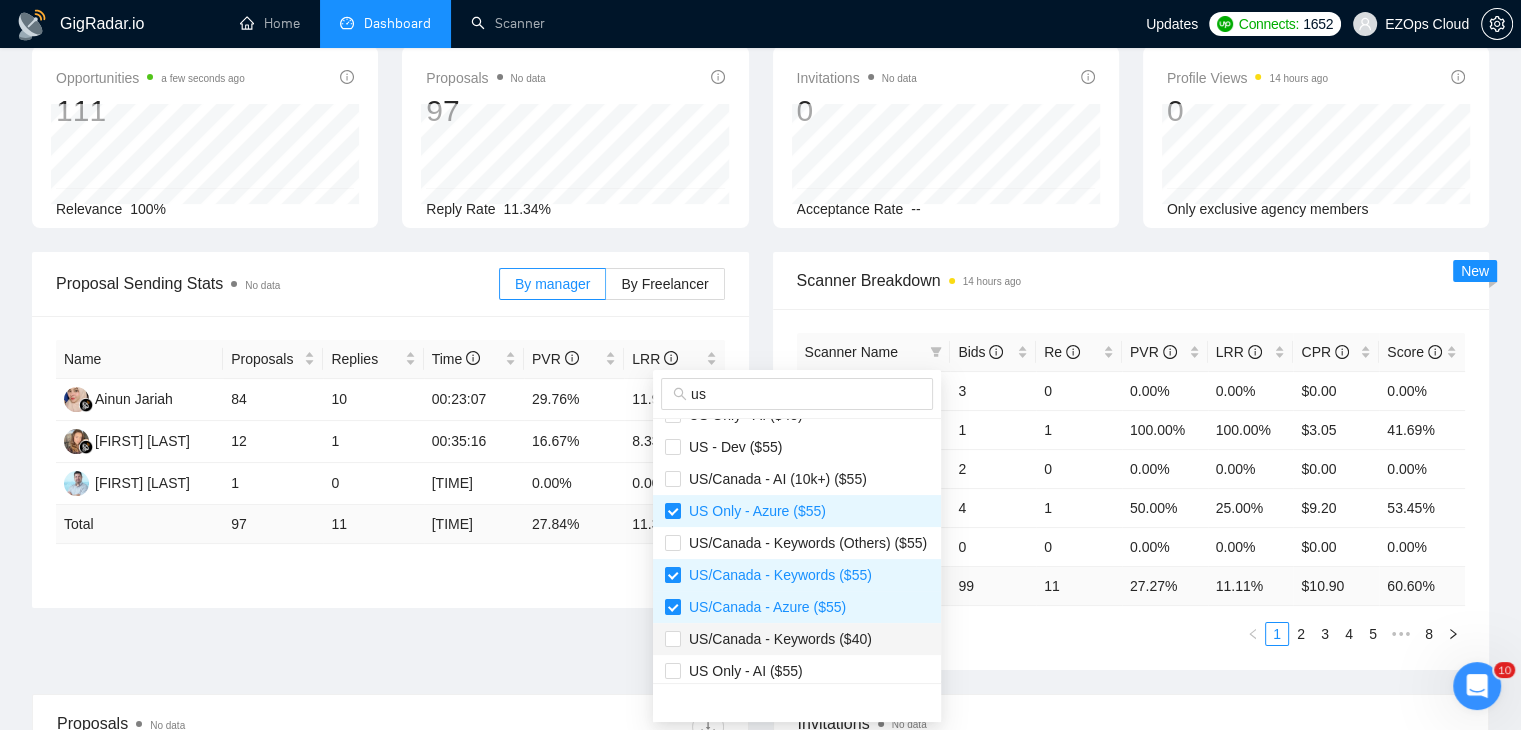 click on "US/Canada - Keywords ($40)" at bounding box center [776, 639] 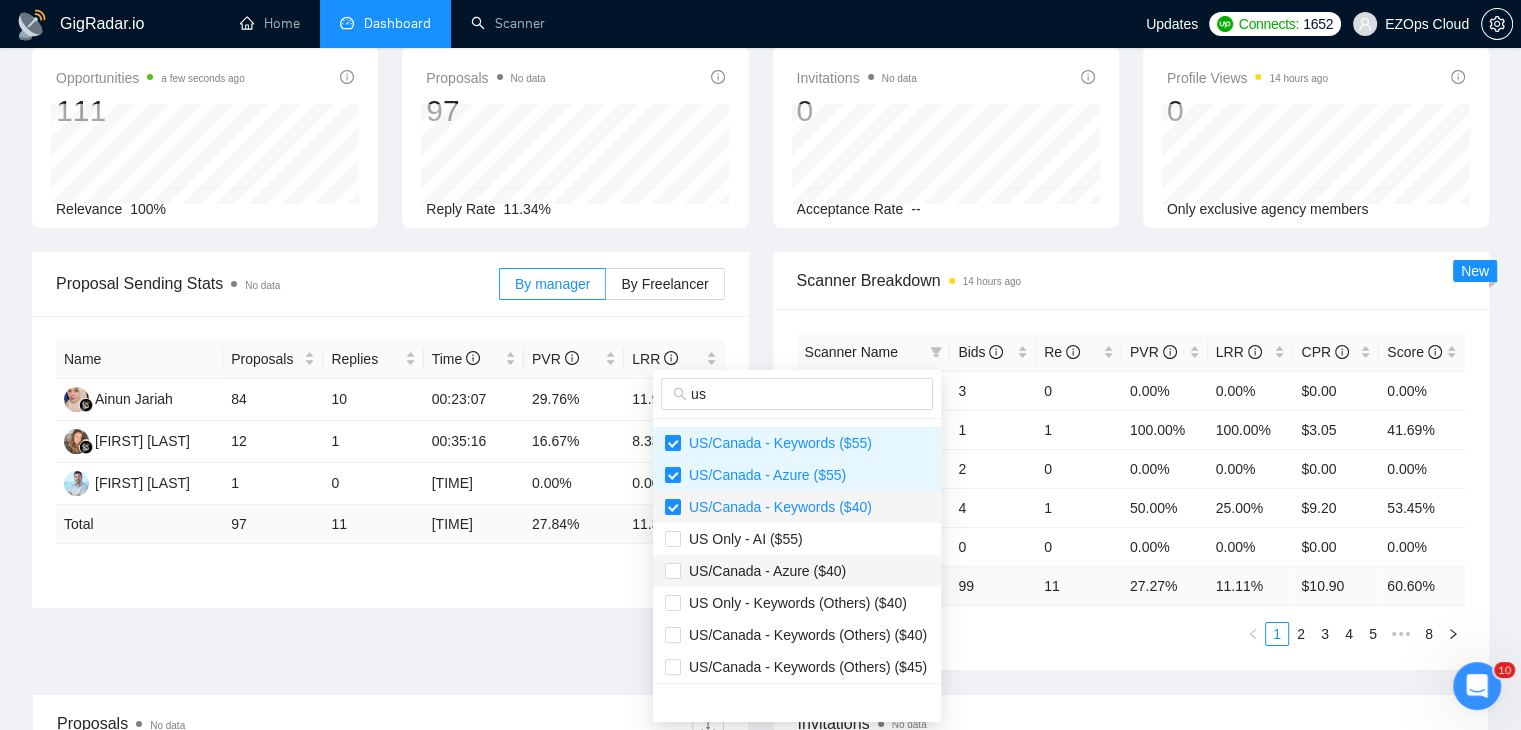 scroll, scrollTop: 736, scrollLeft: 0, axis: vertical 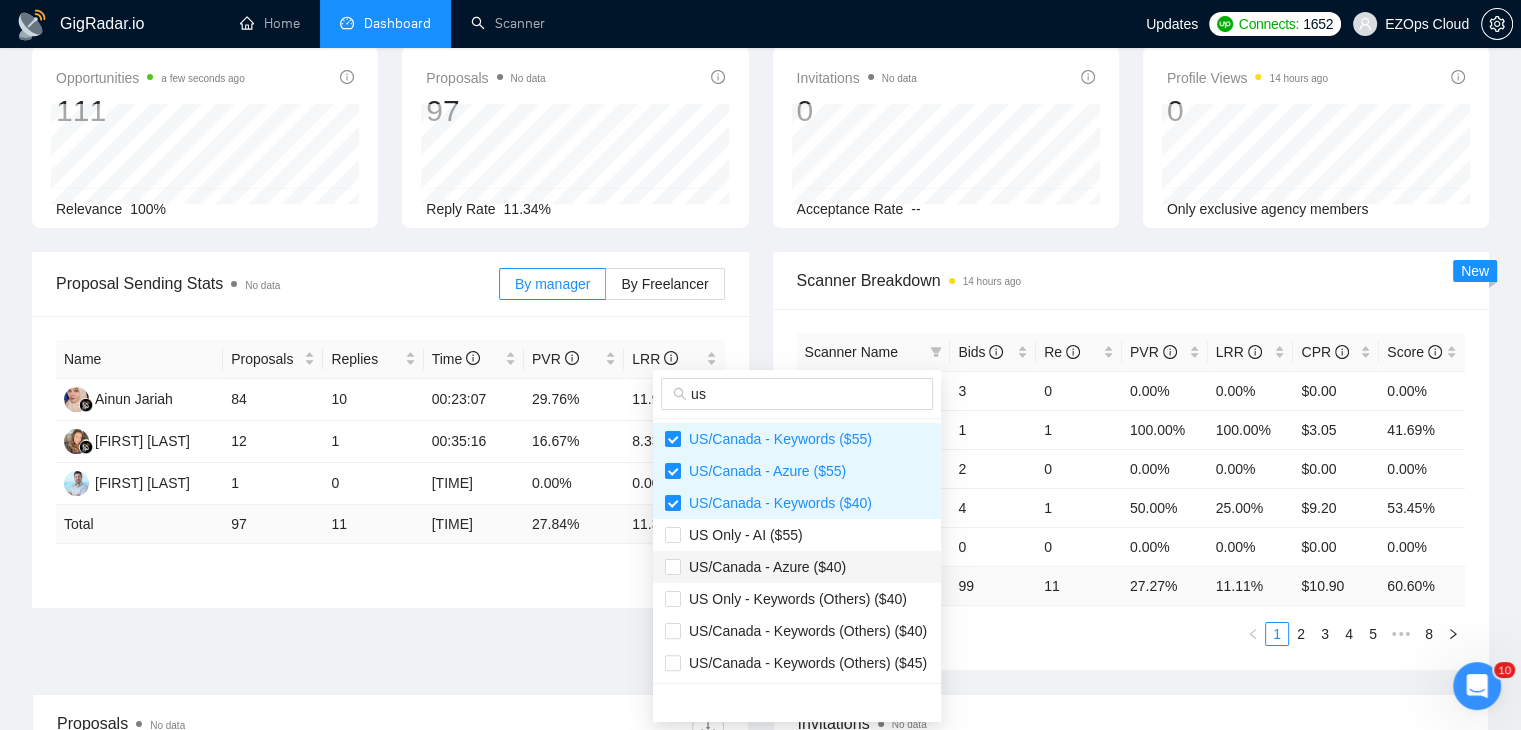 click on "US/Canada - Azure ($40)" at bounding box center (763, 567) 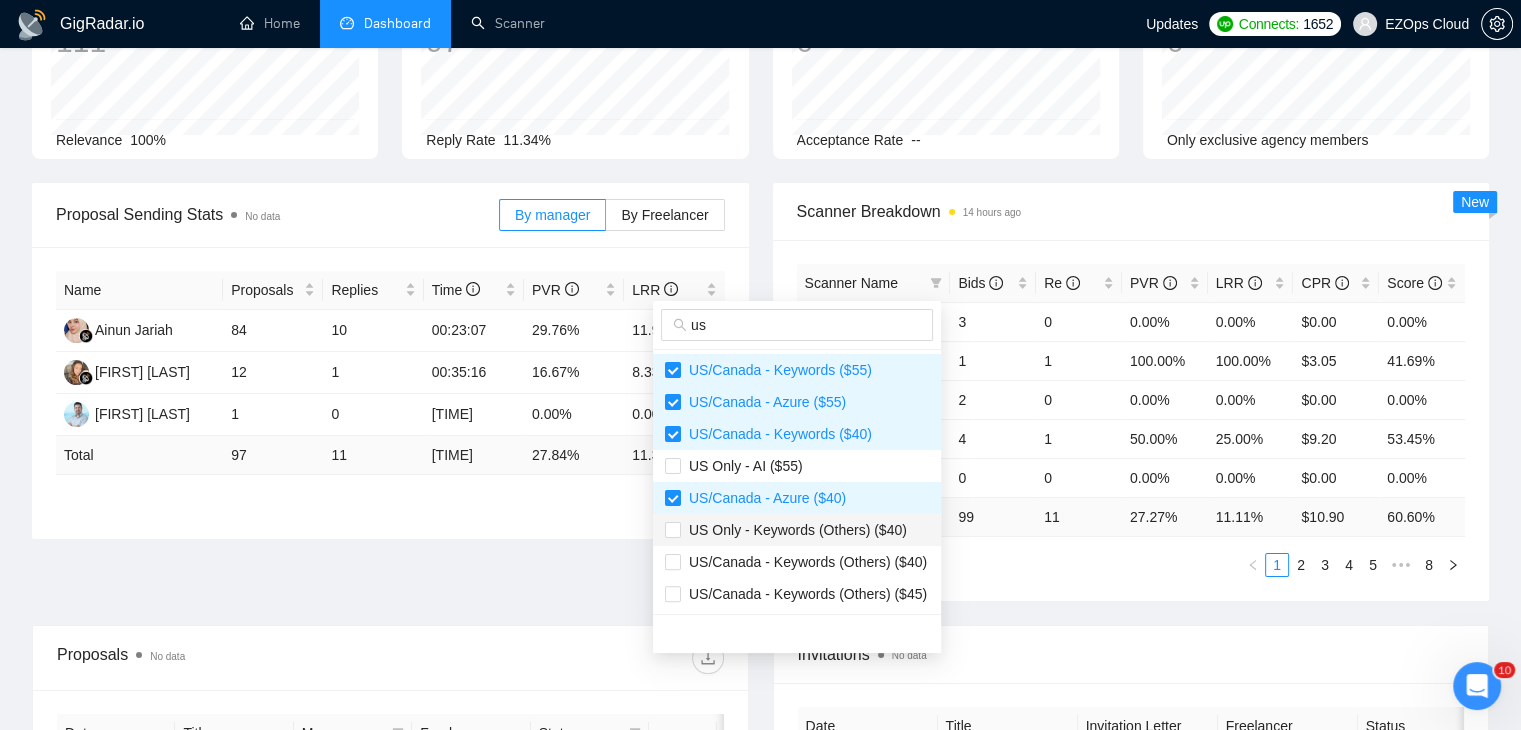 scroll, scrollTop: 200, scrollLeft: 0, axis: vertical 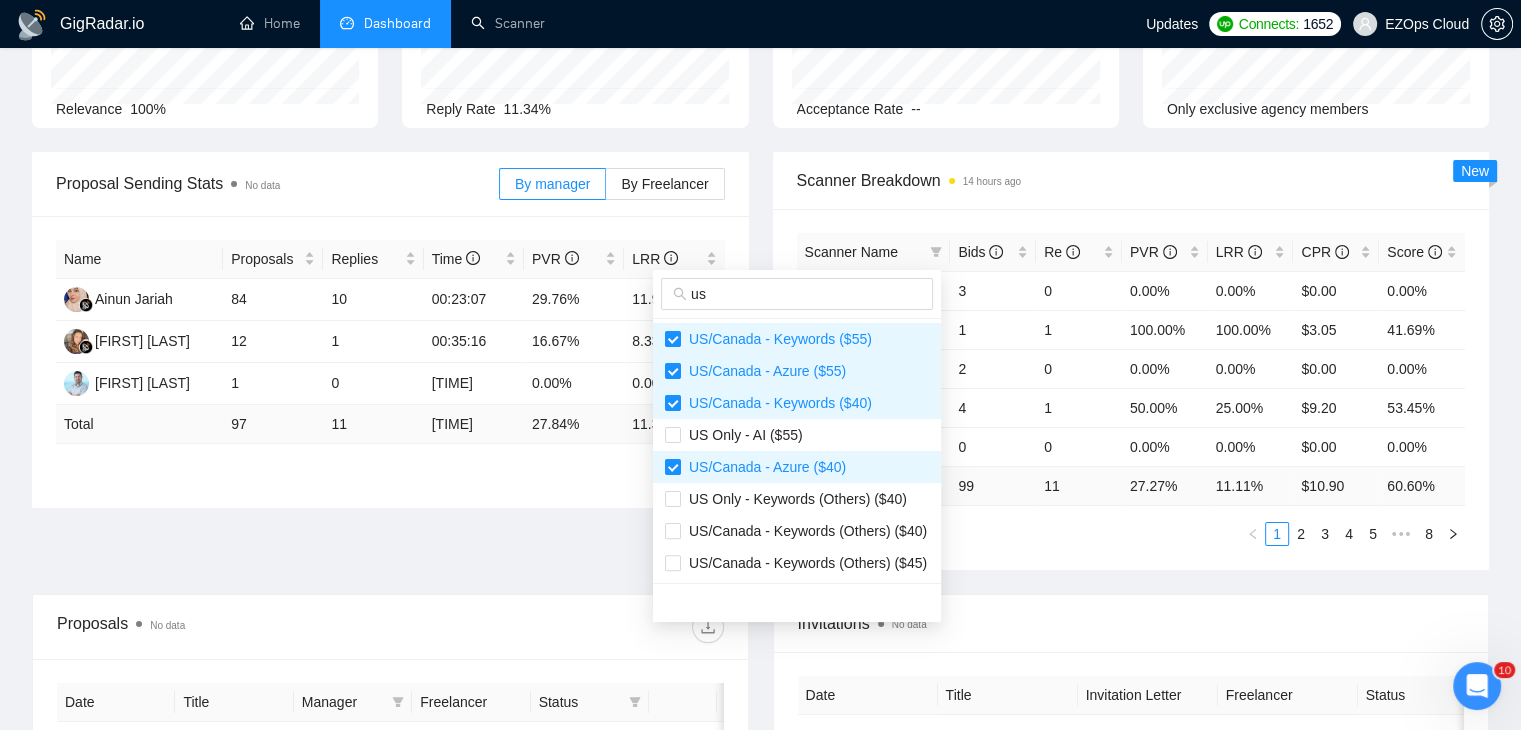 type 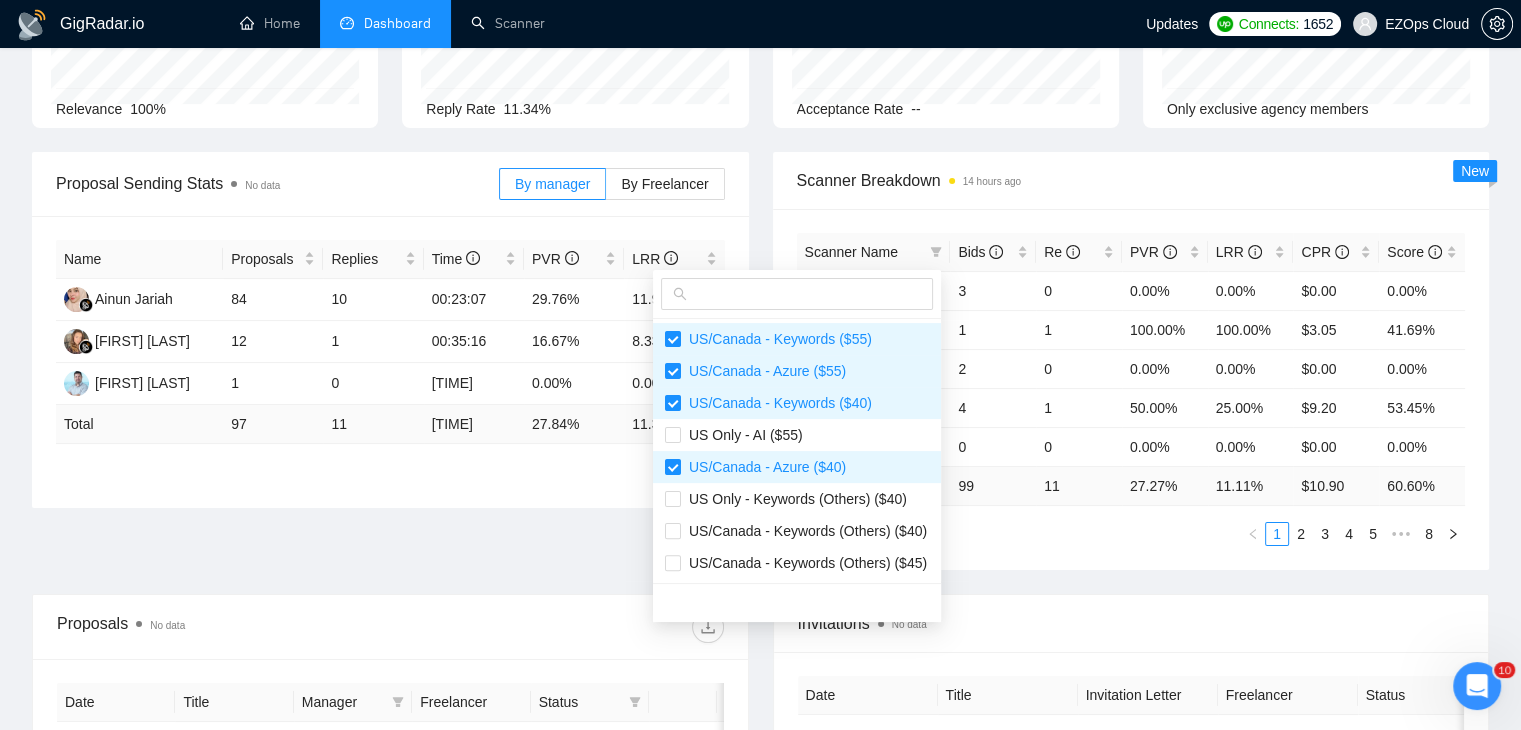 click on "Scanner Name Bids   Re   PVR   LRR   CPR   Score   US Only - Dev ($45) 3 0 0.00% 0.00% $0.00 0.00% Brazil - Dev ($45) 1 1 100.00% 100.00% $3.05 41.69% US Only - Dev ($55) 2 0 0.00% 0.00% $0.00 0.00% Europe - Keywords 4 1 50.00% 25.00% $9.20 53.45% US Only - AWS ($45) 0 0 0.00% 0.00% $0.00 0.00% Total 99 11 27.27 % 11.11 % $ 10.90 60.60 % 1 2 3 4 5 ••• 8" at bounding box center (1131, 389) 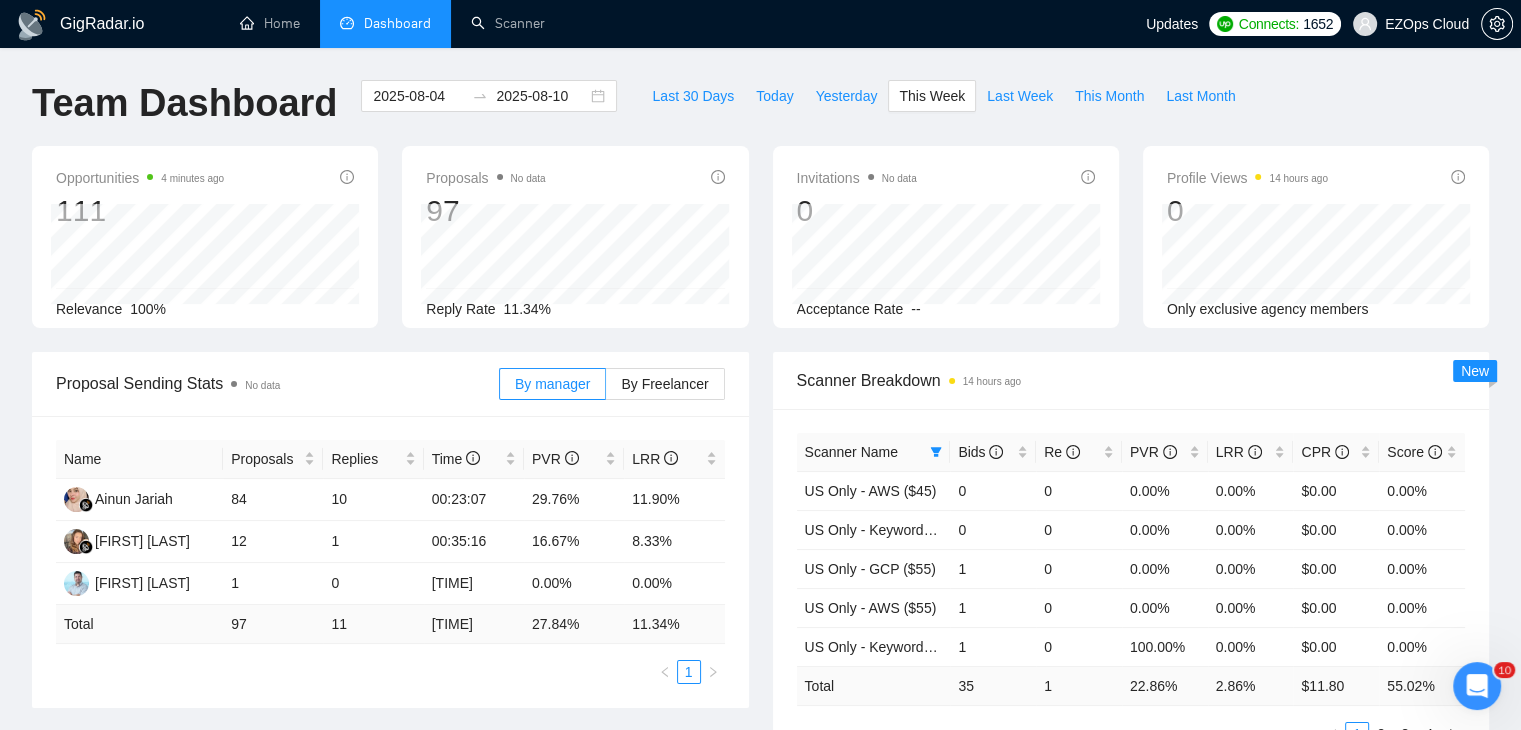 scroll, scrollTop: 100, scrollLeft: 0, axis: vertical 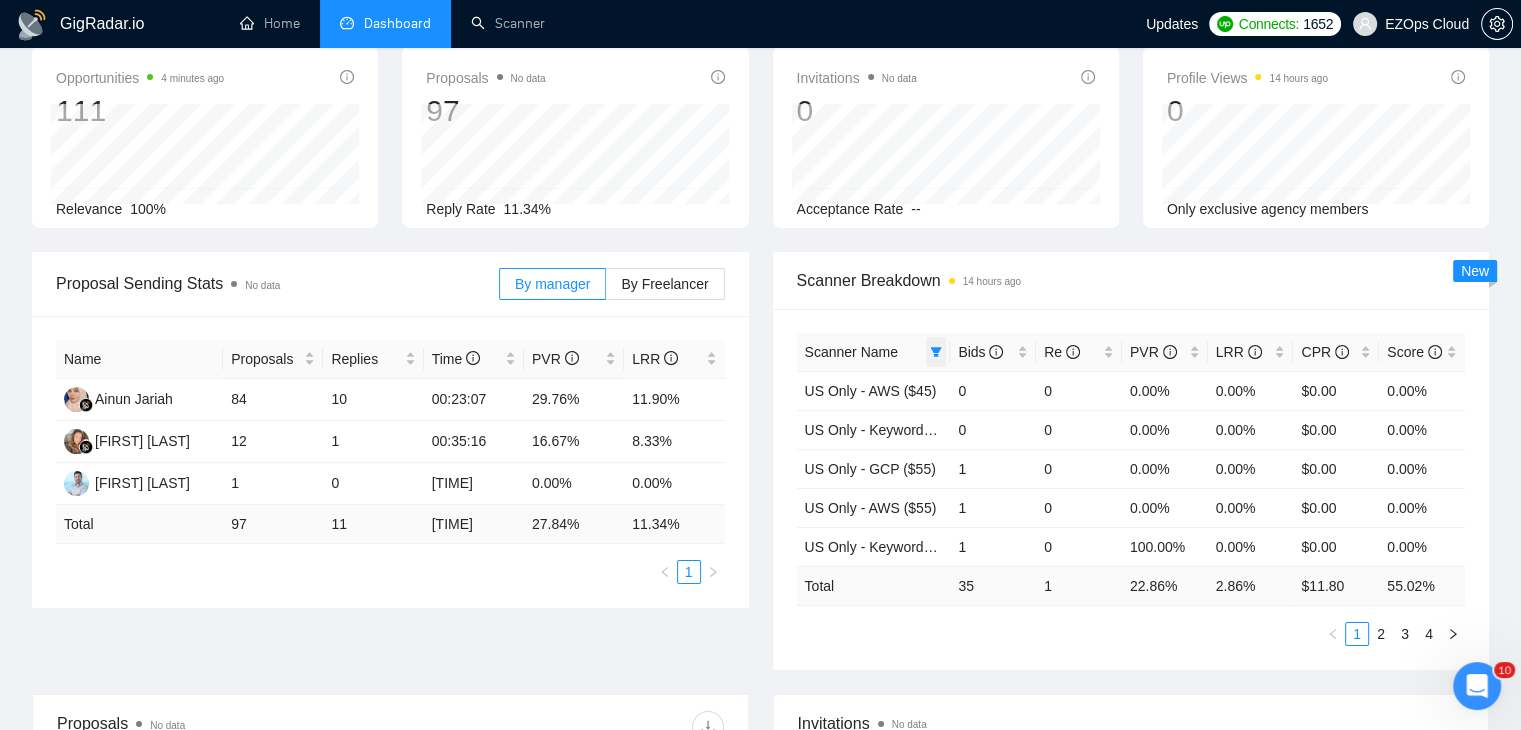 click at bounding box center (936, 352) 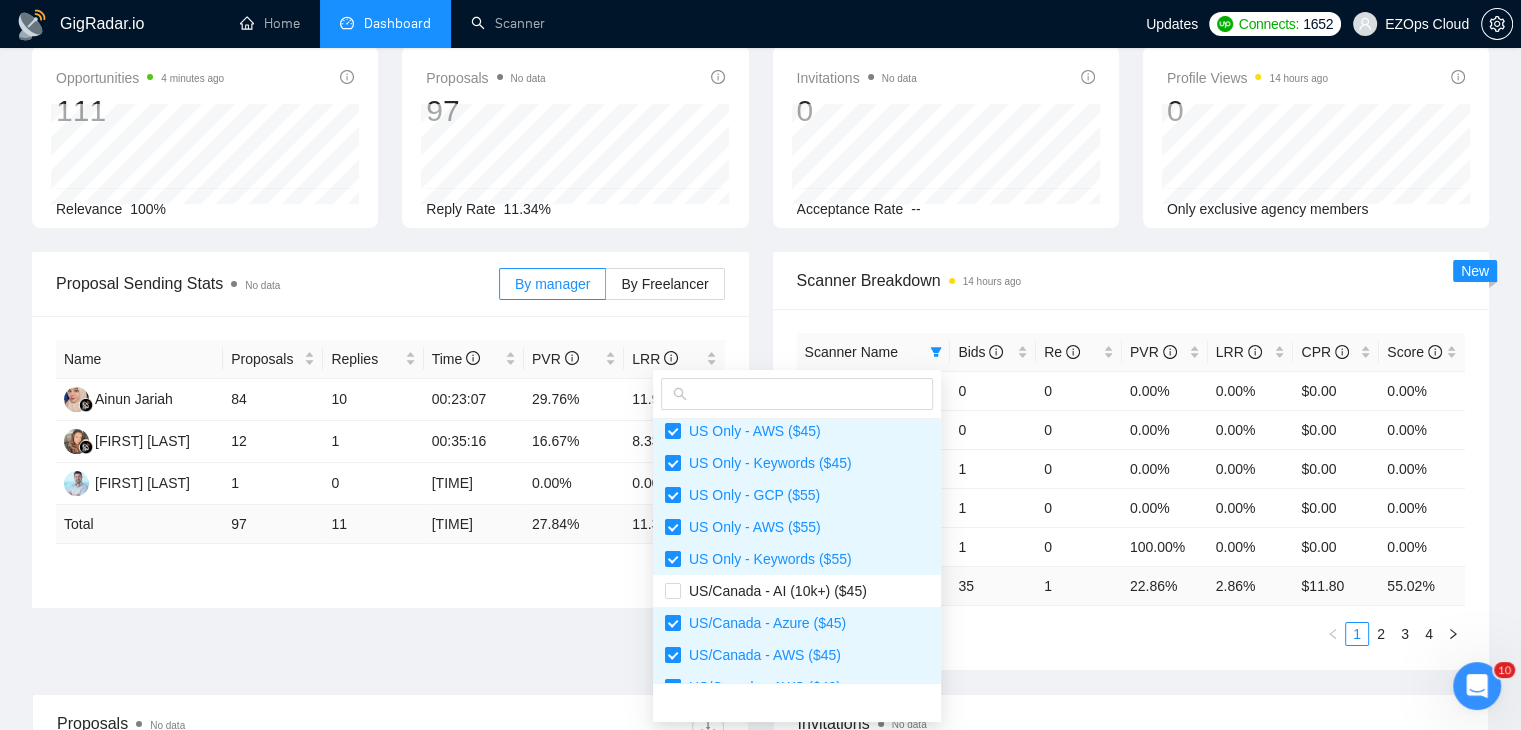 scroll, scrollTop: 0, scrollLeft: 0, axis: both 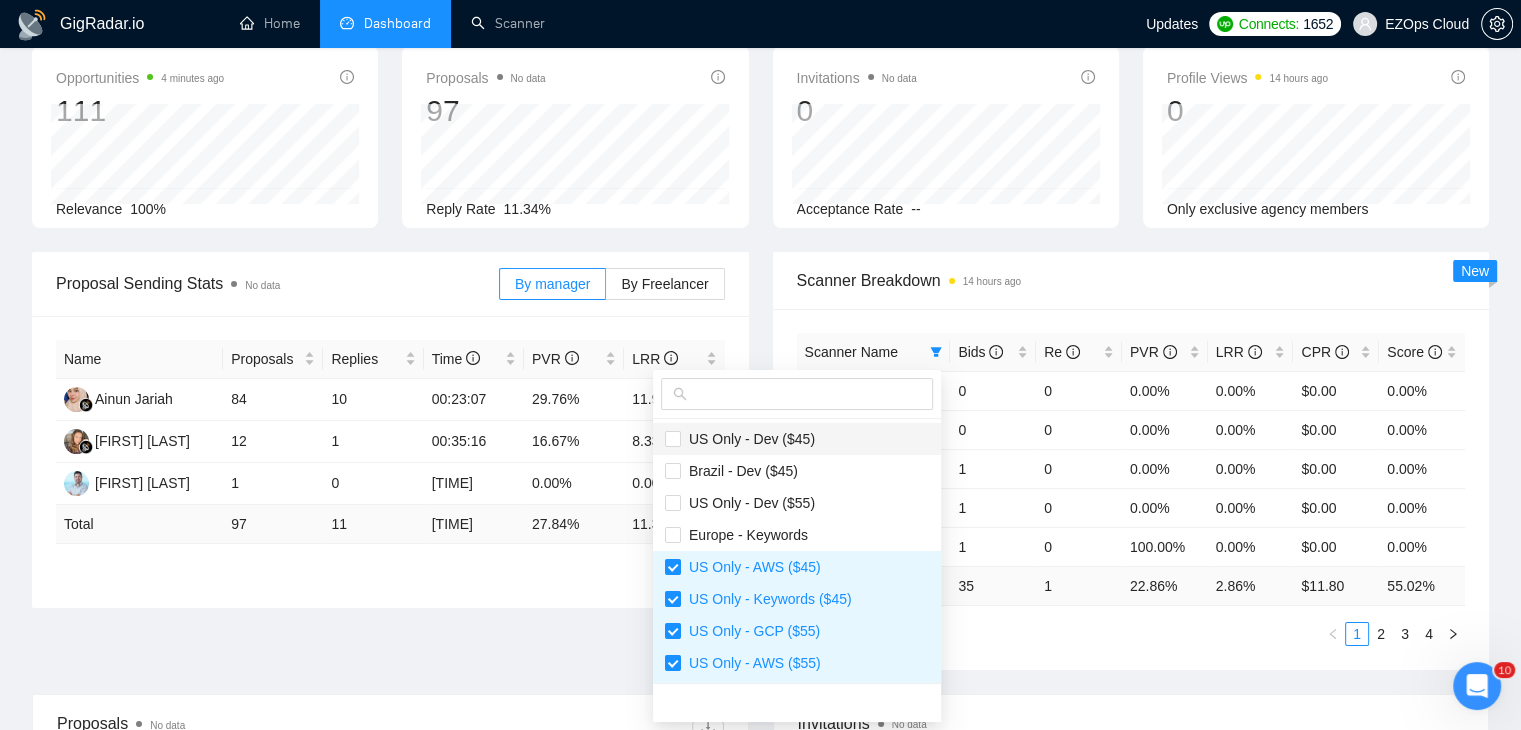 click on "US Only - Dev ($45)" at bounding box center [797, 439] 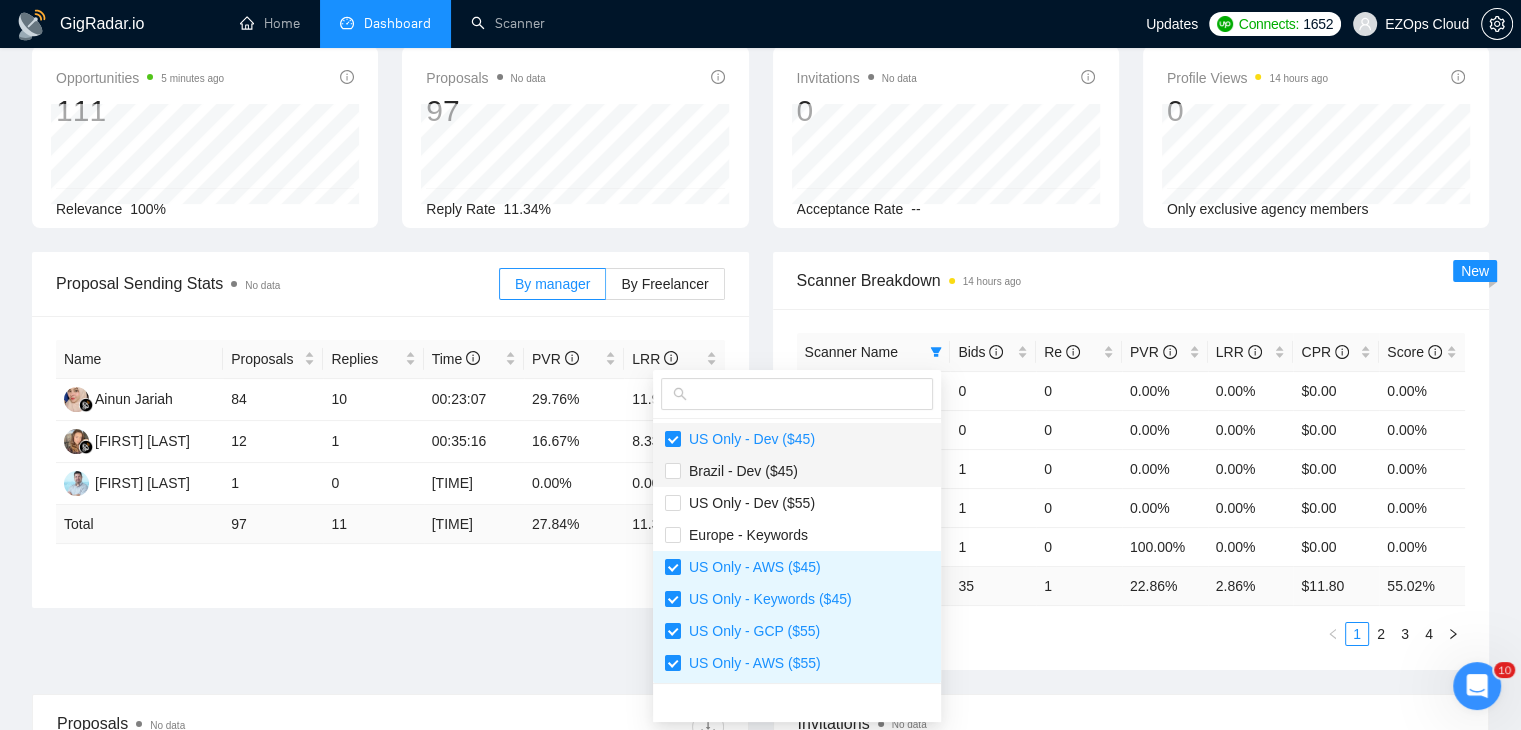 click on "Brazil - Dev ($45)" at bounding box center (797, 471) 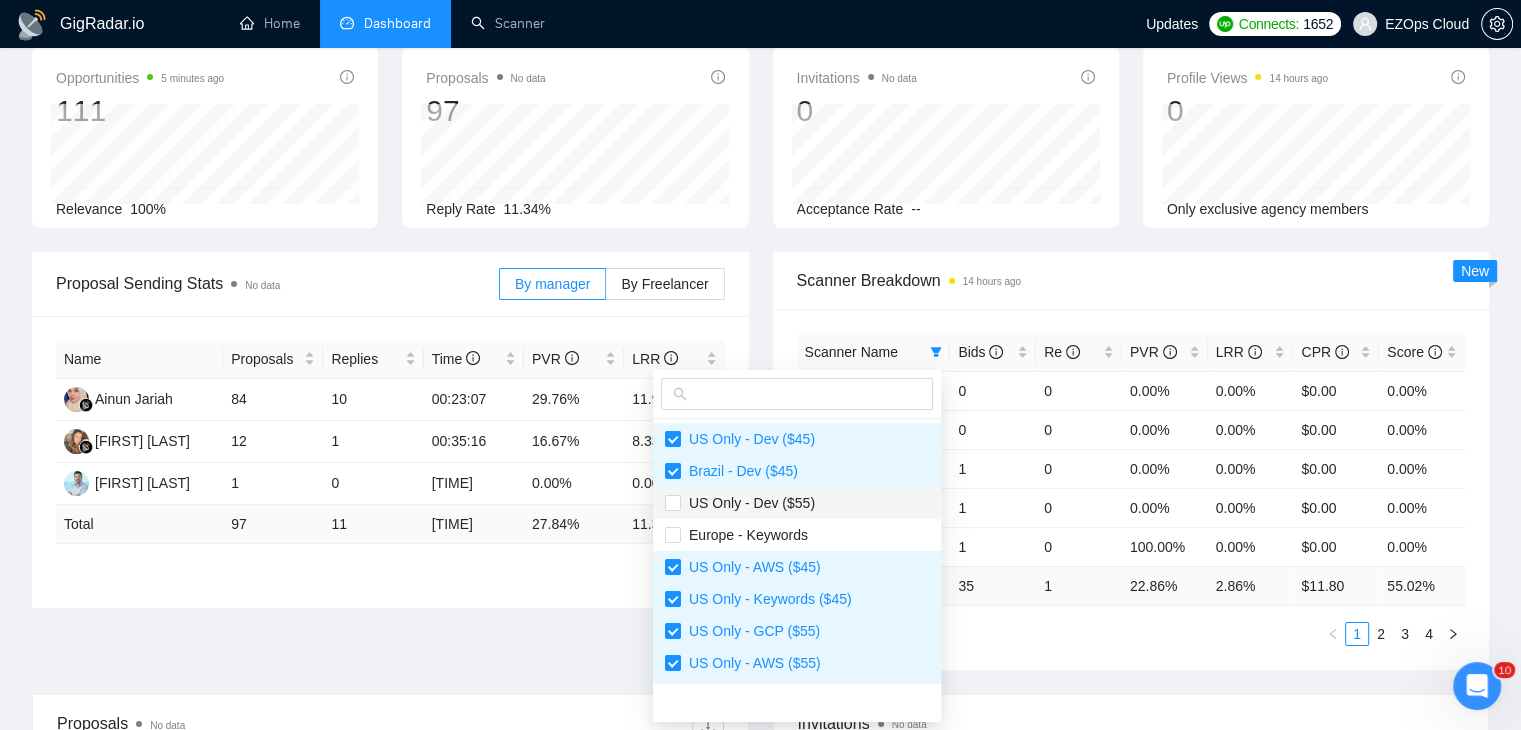 click on "US Only - Dev ($55)" at bounding box center (797, 503) 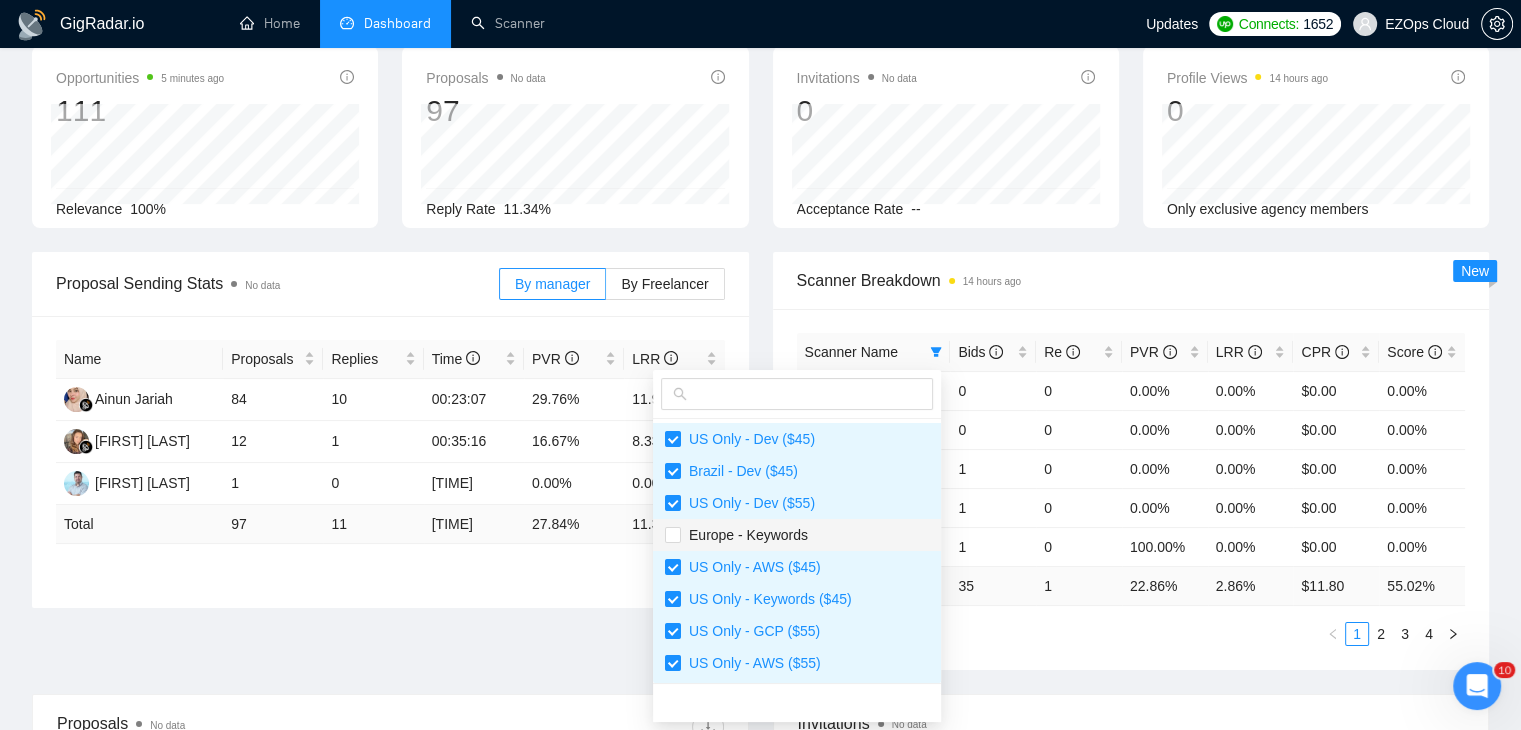 click on "Europe - Keywords" at bounding box center (797, 535) 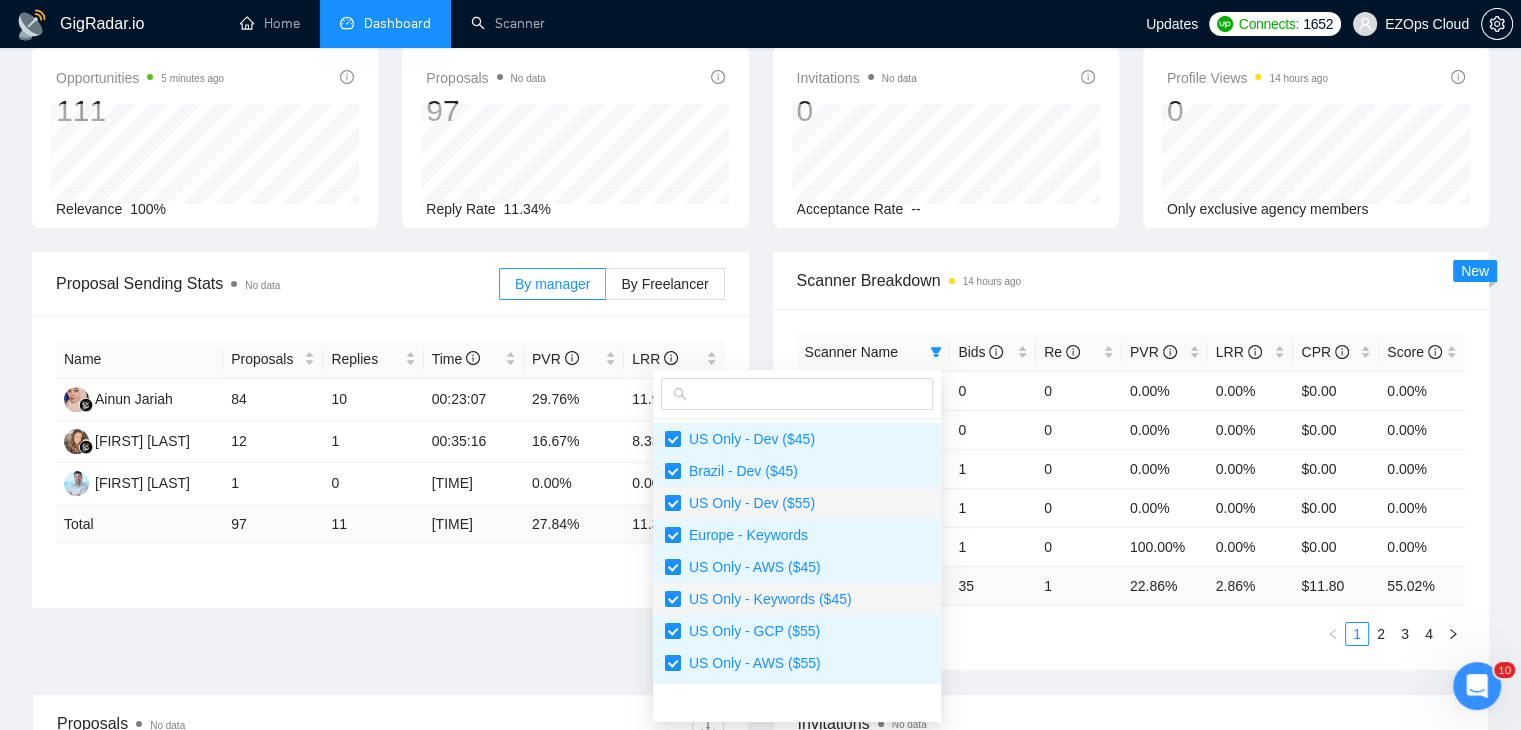 scroll, scrollTop: 200, scrollLeft: 0, axis: vertical 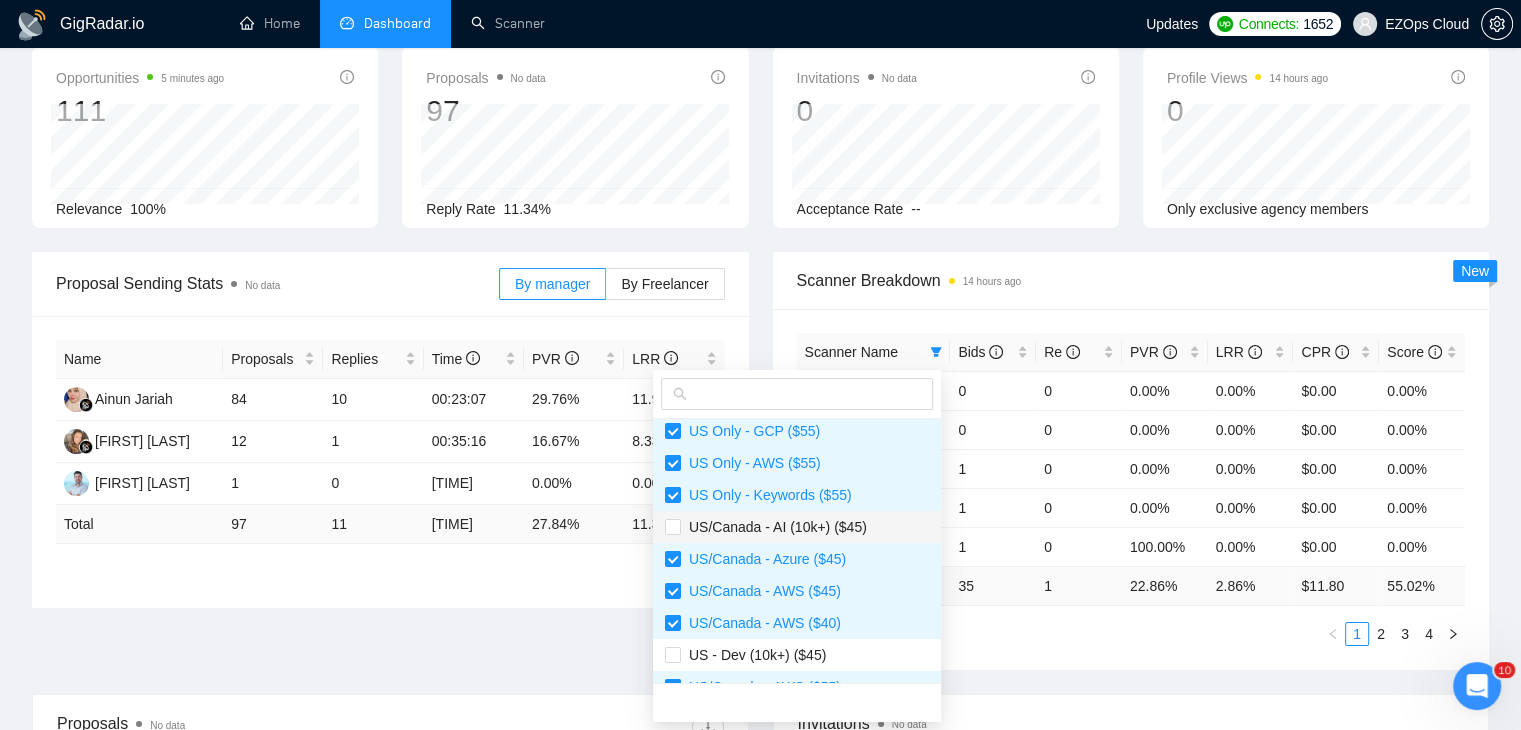 click on "US/Canada - AI (10k+) ($45)" at bounding box center [774, 527] 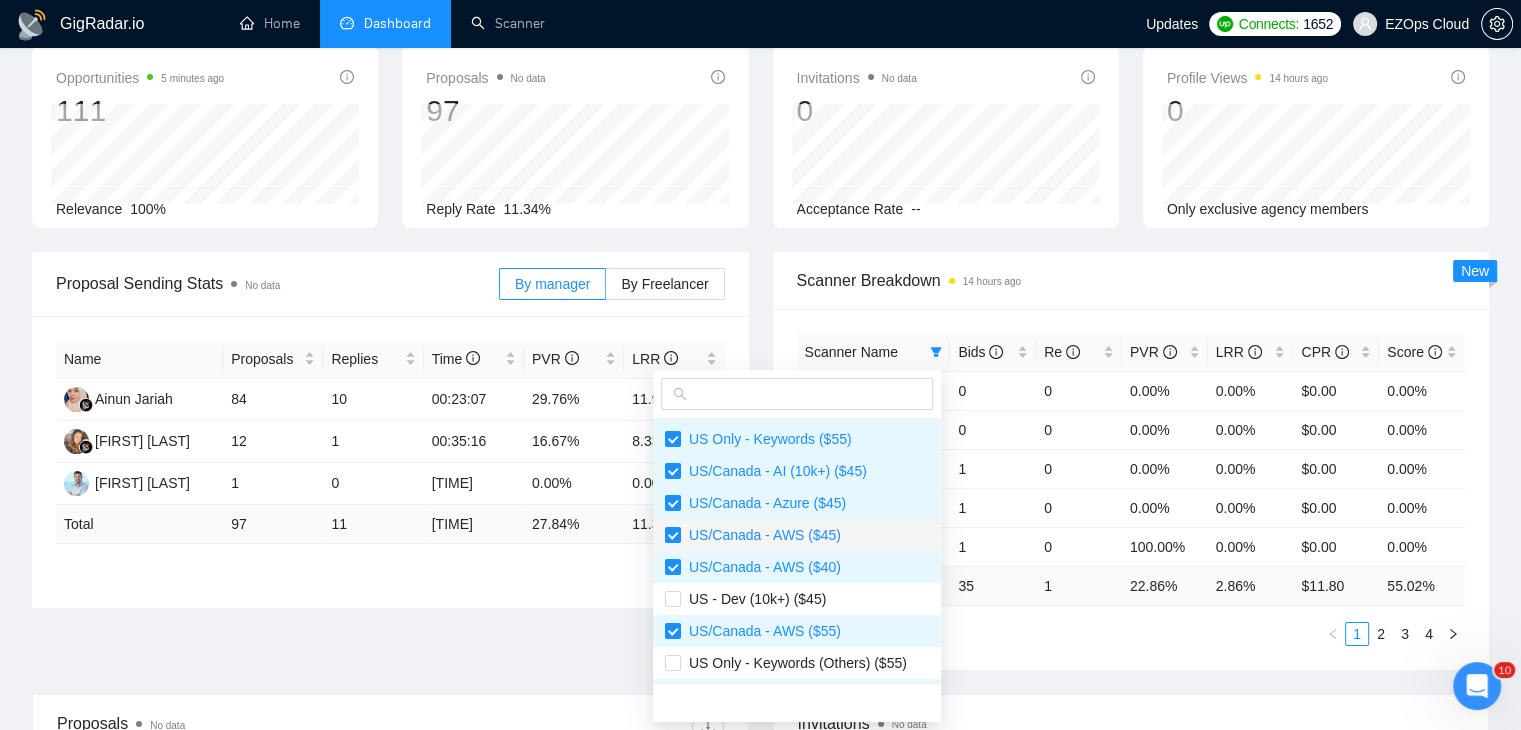 scroll, scrollTop: 300, scrollLeft: 0, axis: vertical 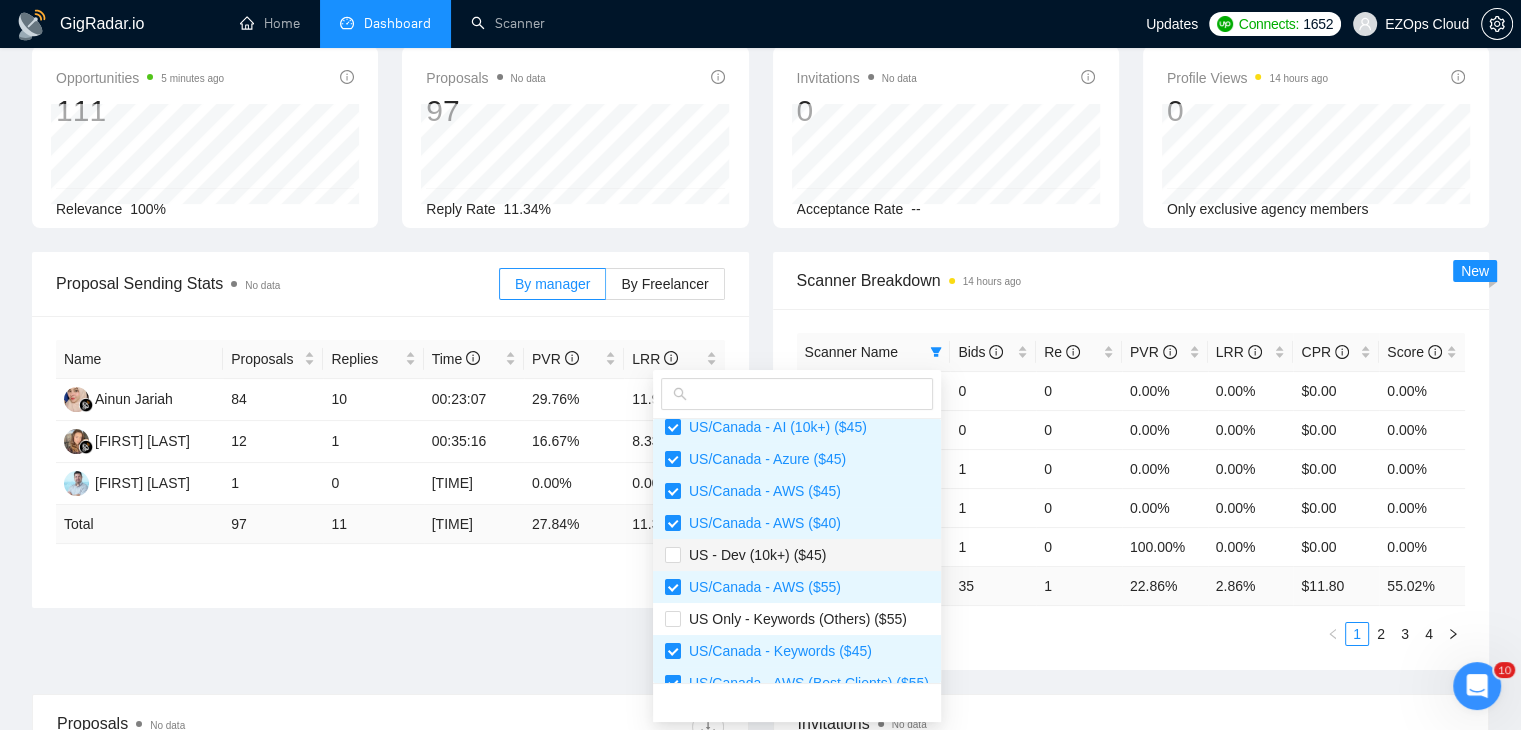 click on "US - Dev (10k+) ($45)" at bounding box center [753, 555] 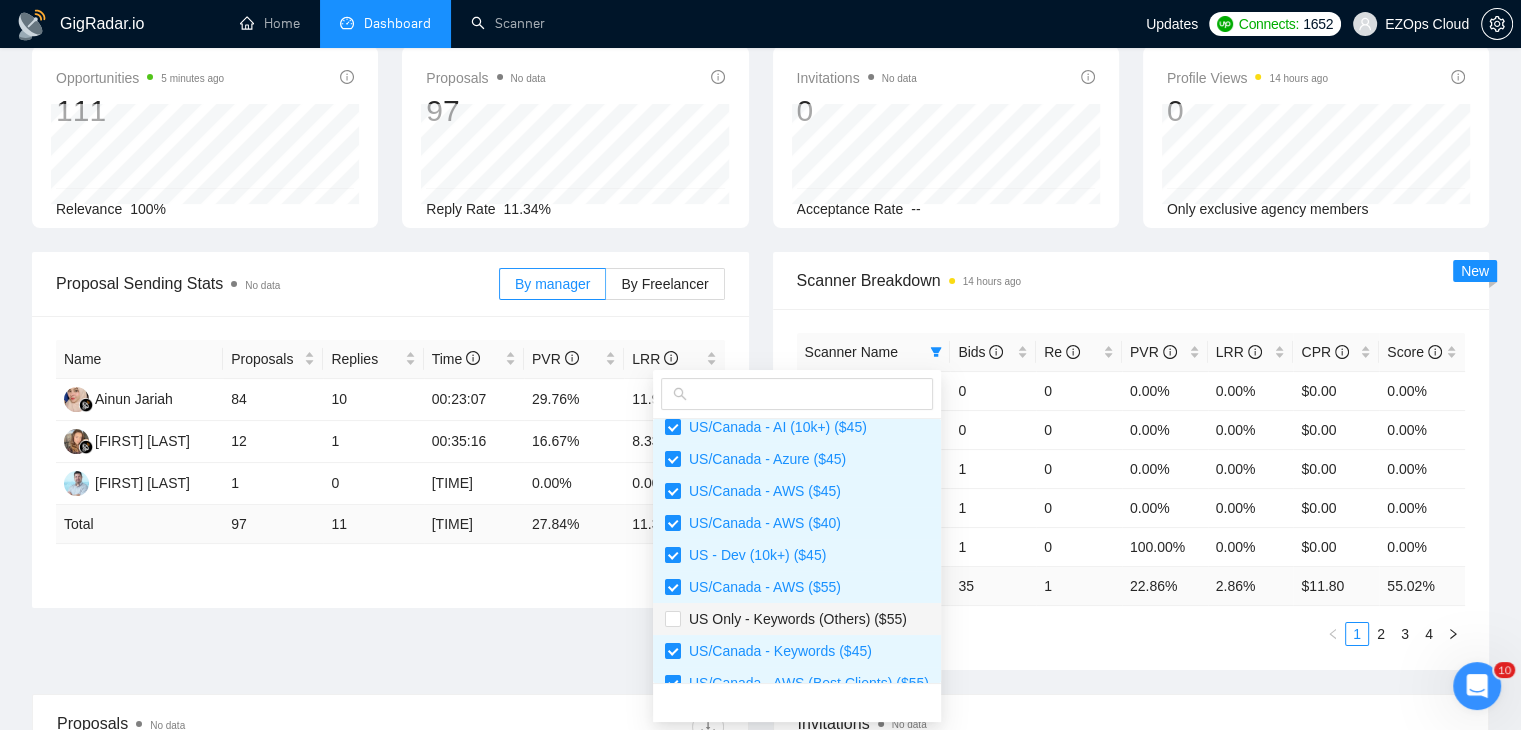 click on "US Only - Keywords (Others) ($55)" at bounding box center [797, 619] 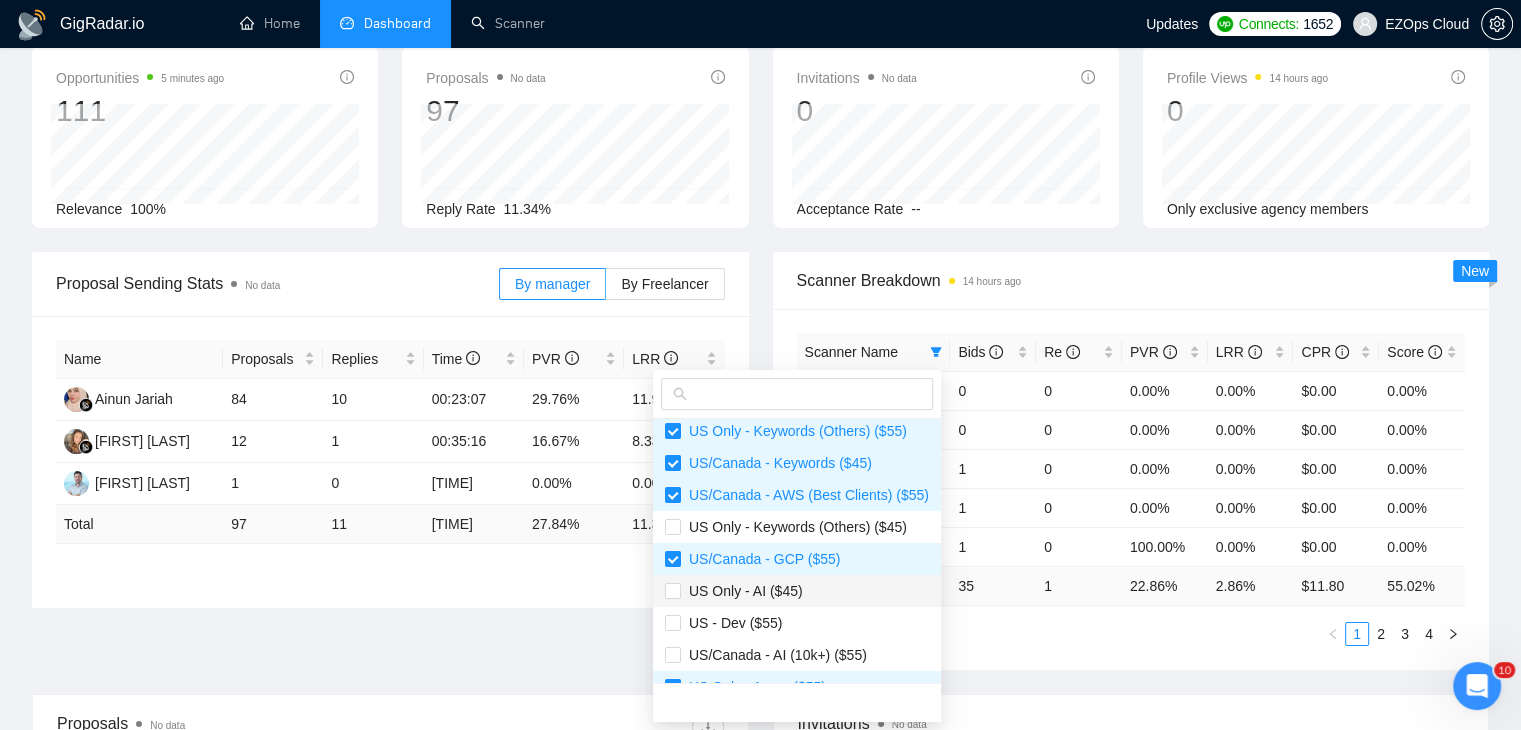 scroll, scrollTop: 500, scrollLeft: 0, axis: vertical 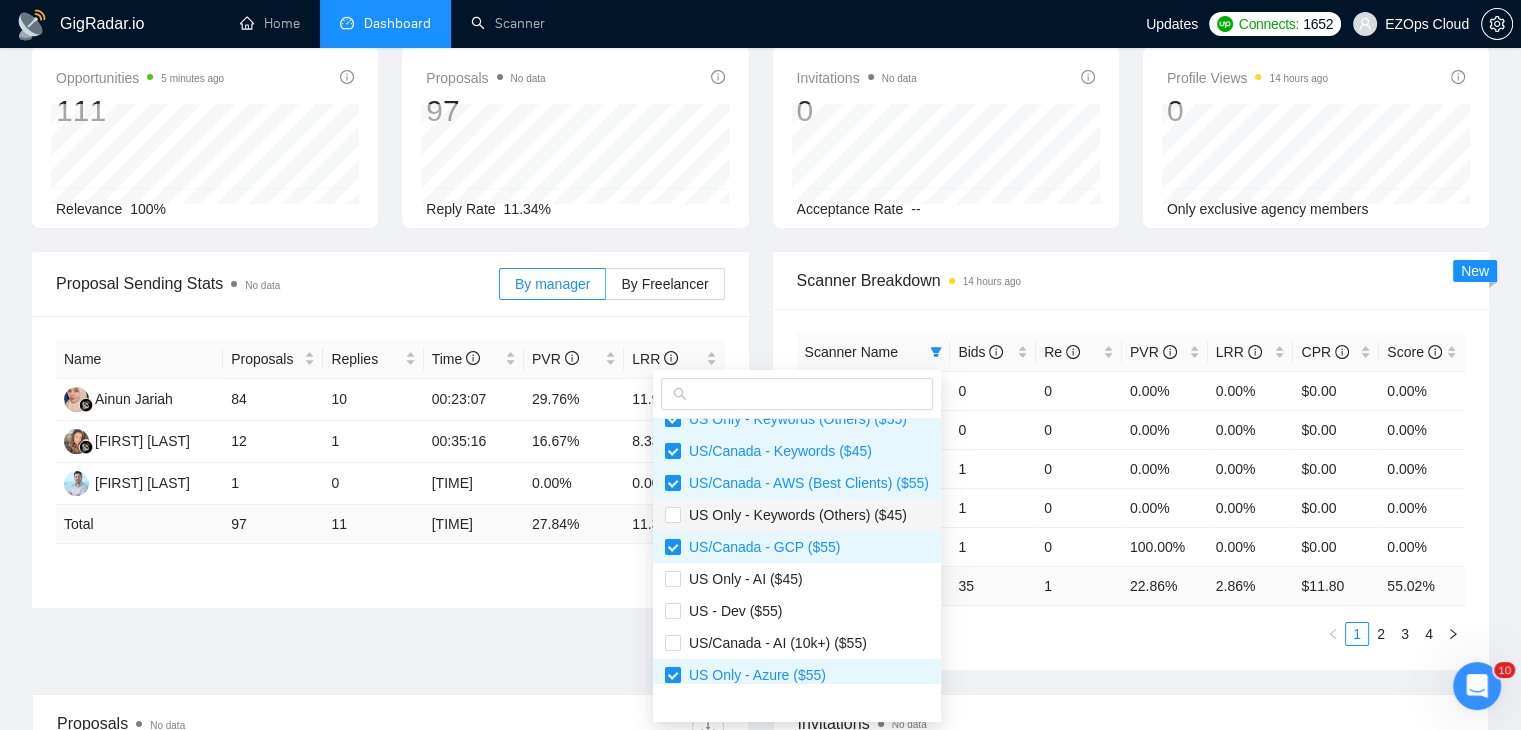 click on "US Only - Keywords (Others) ($45)" at bounding box center (794, 515) 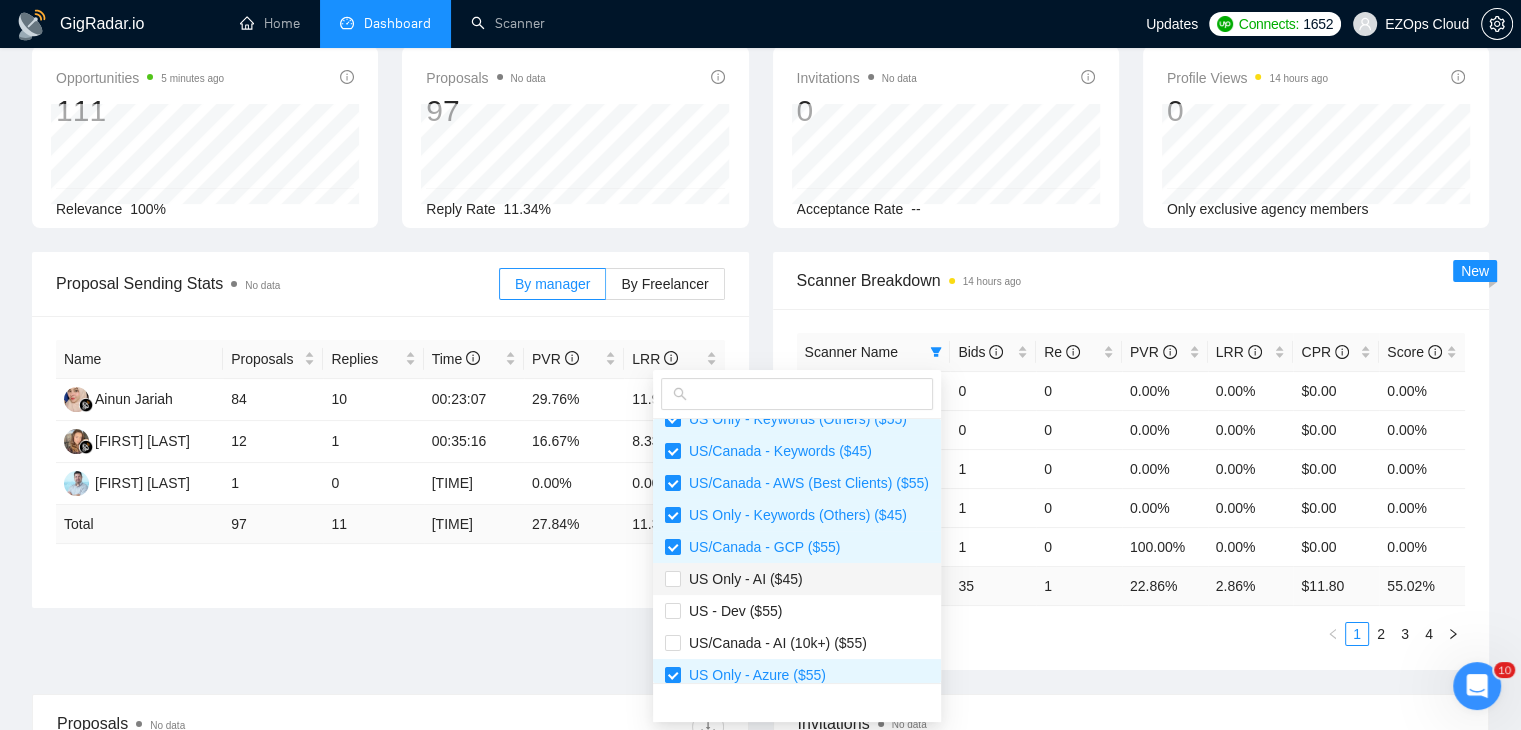 click on "US Only - AI ($45)" at bounding box center (797, 579) 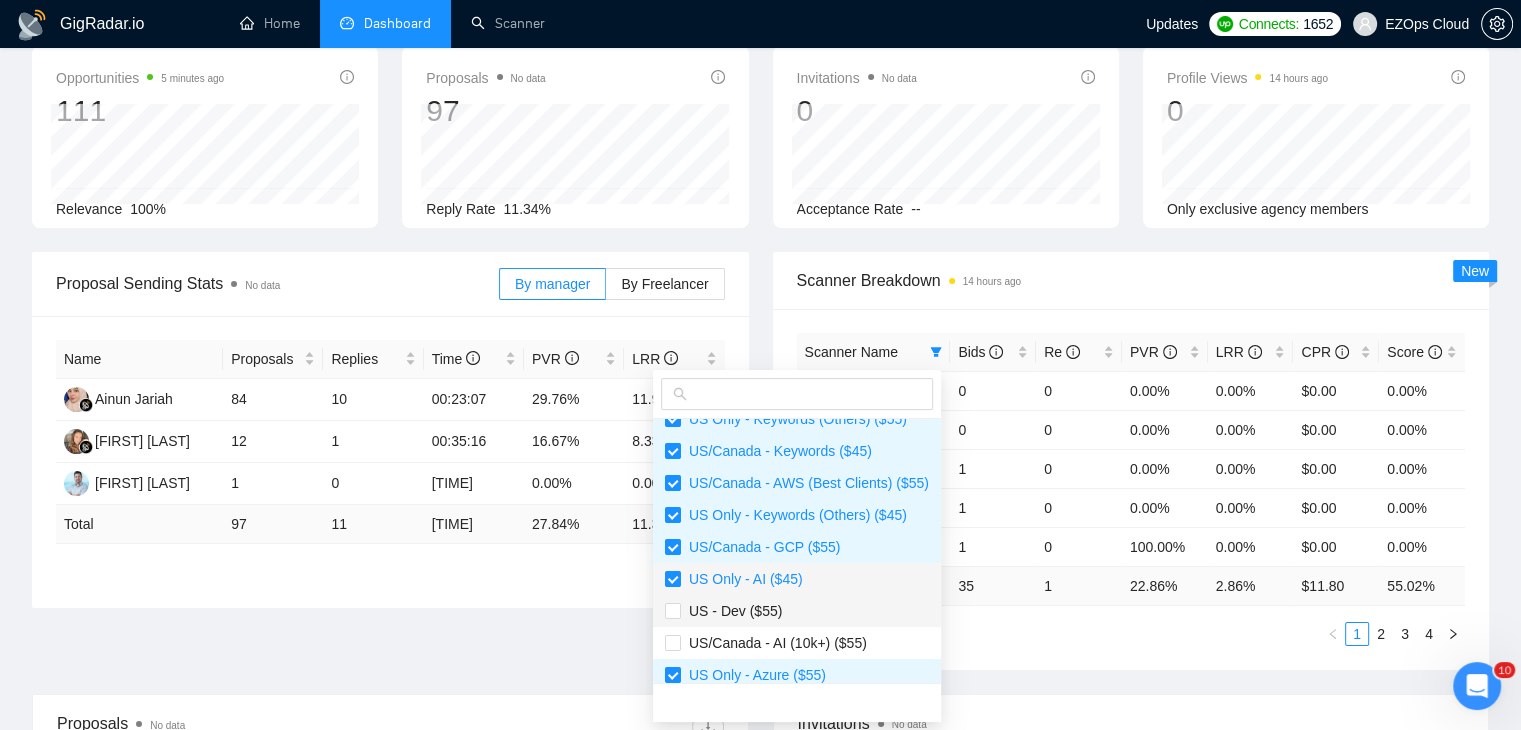 click on "US - Dev ($55)" at bounding box center (797, 611) 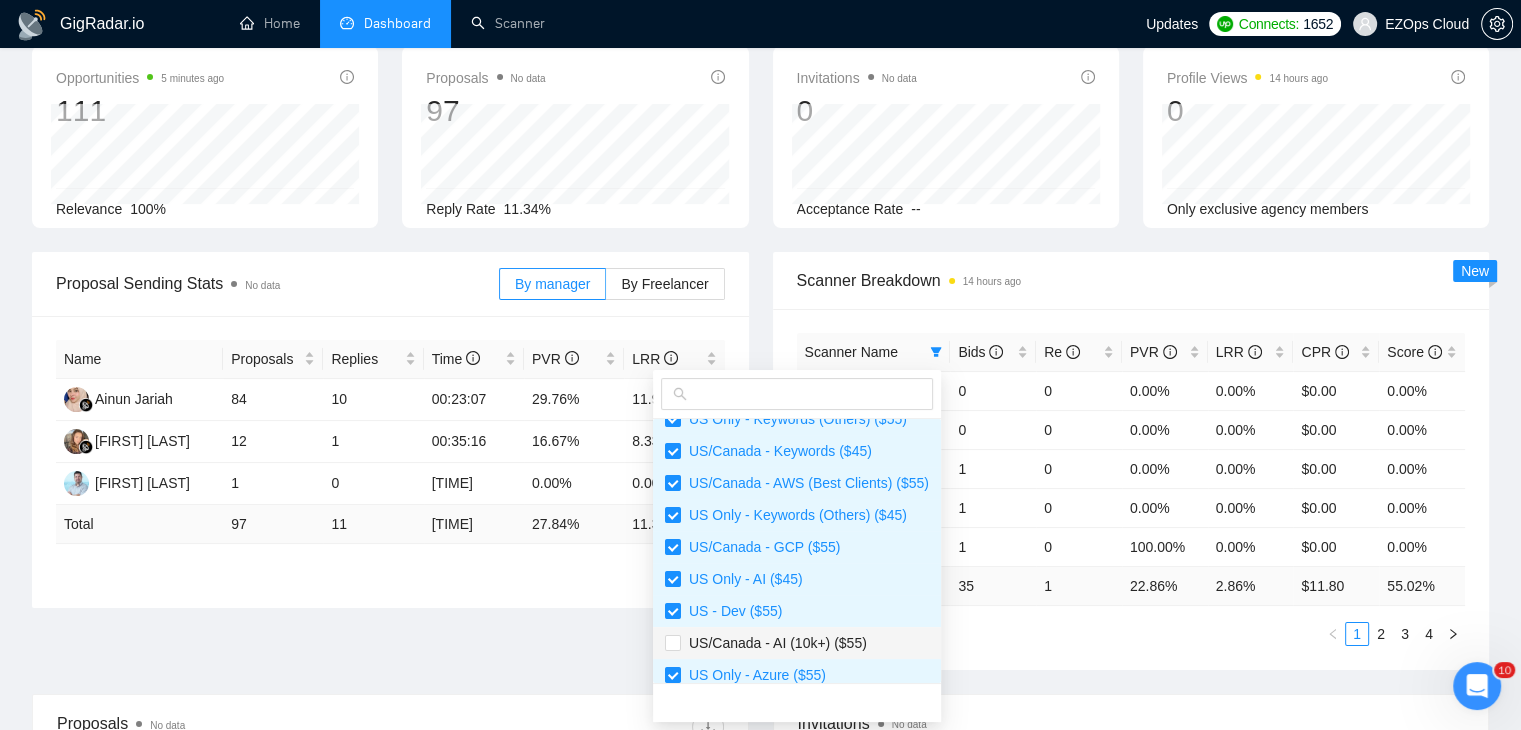 click on "US/Canada - AI (10k+) ($55)" at bounding box center (774, 643) 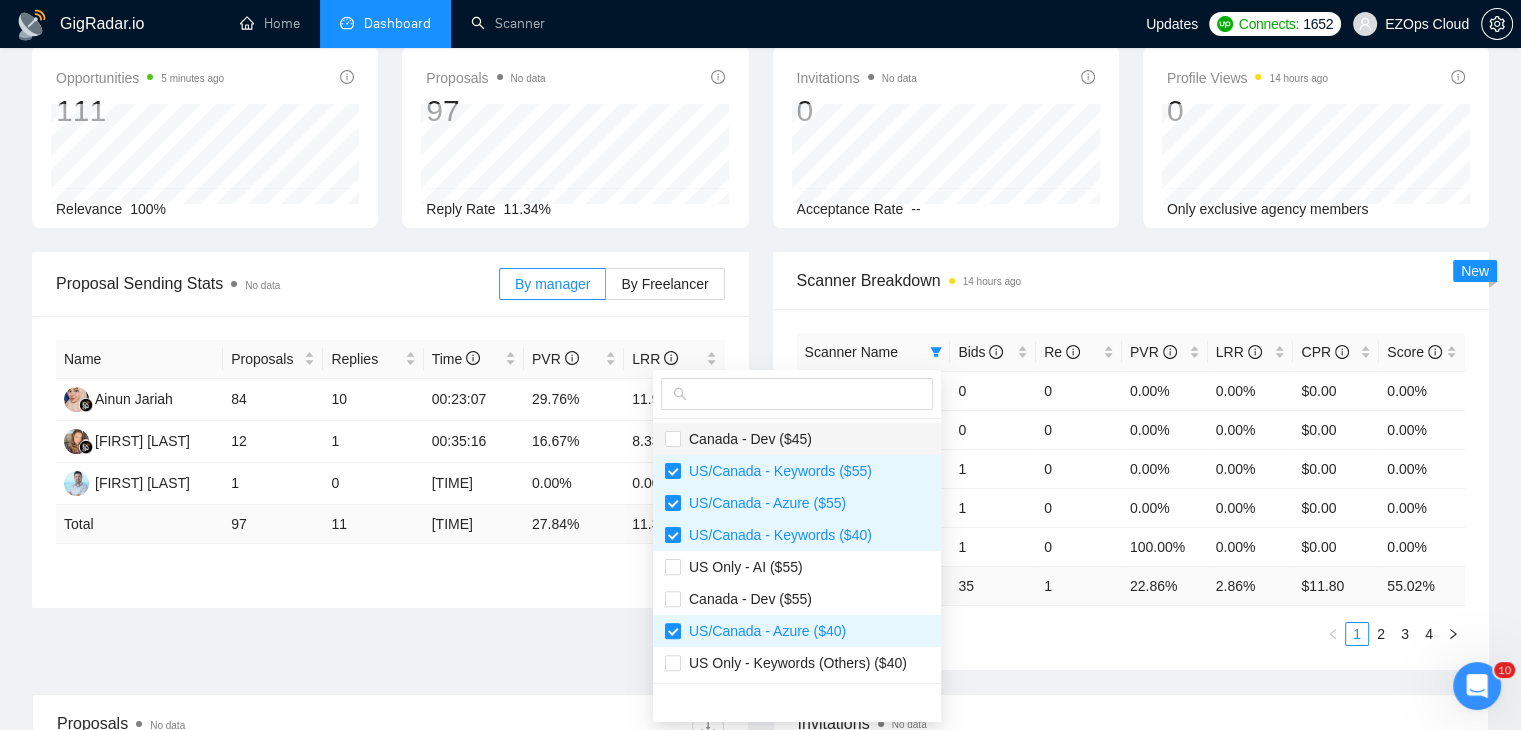 scroll, scrollTop: 700, scrollLeft: 0, axis: vertical 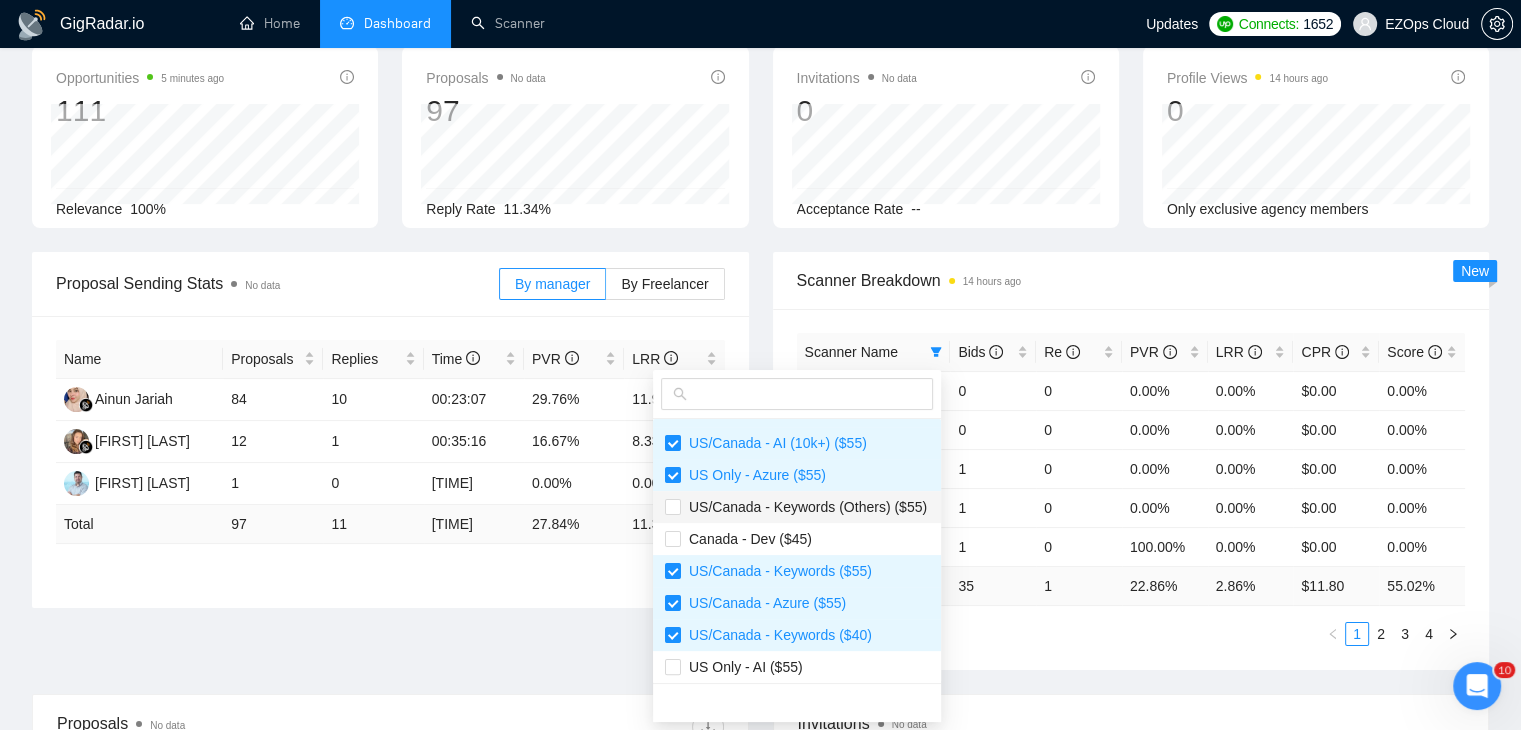 click on "US/Canada - Keywords (Others) ($55)" at bounding box center [804, 507] 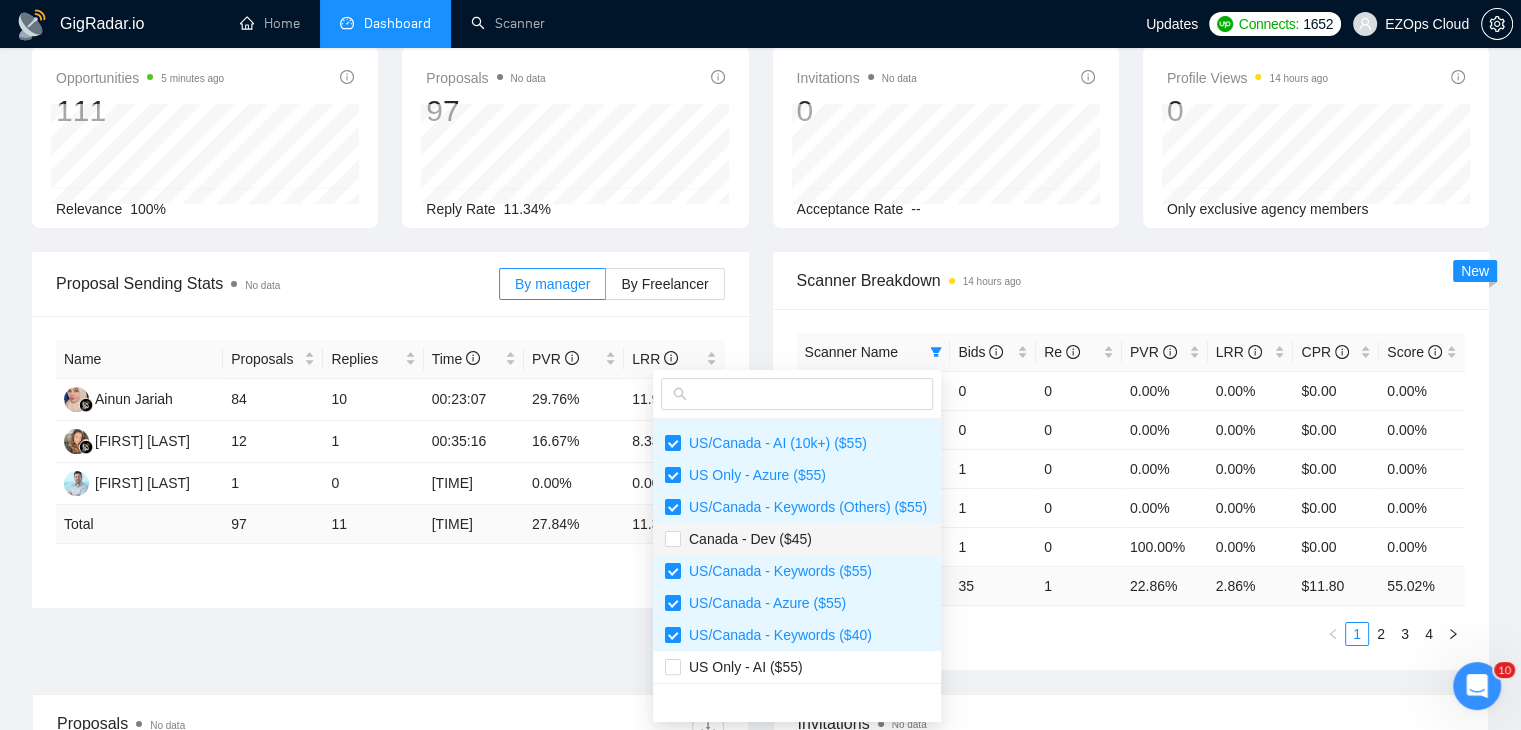click on "Canada - Dev ($45)" at bounding box center (797, 539) 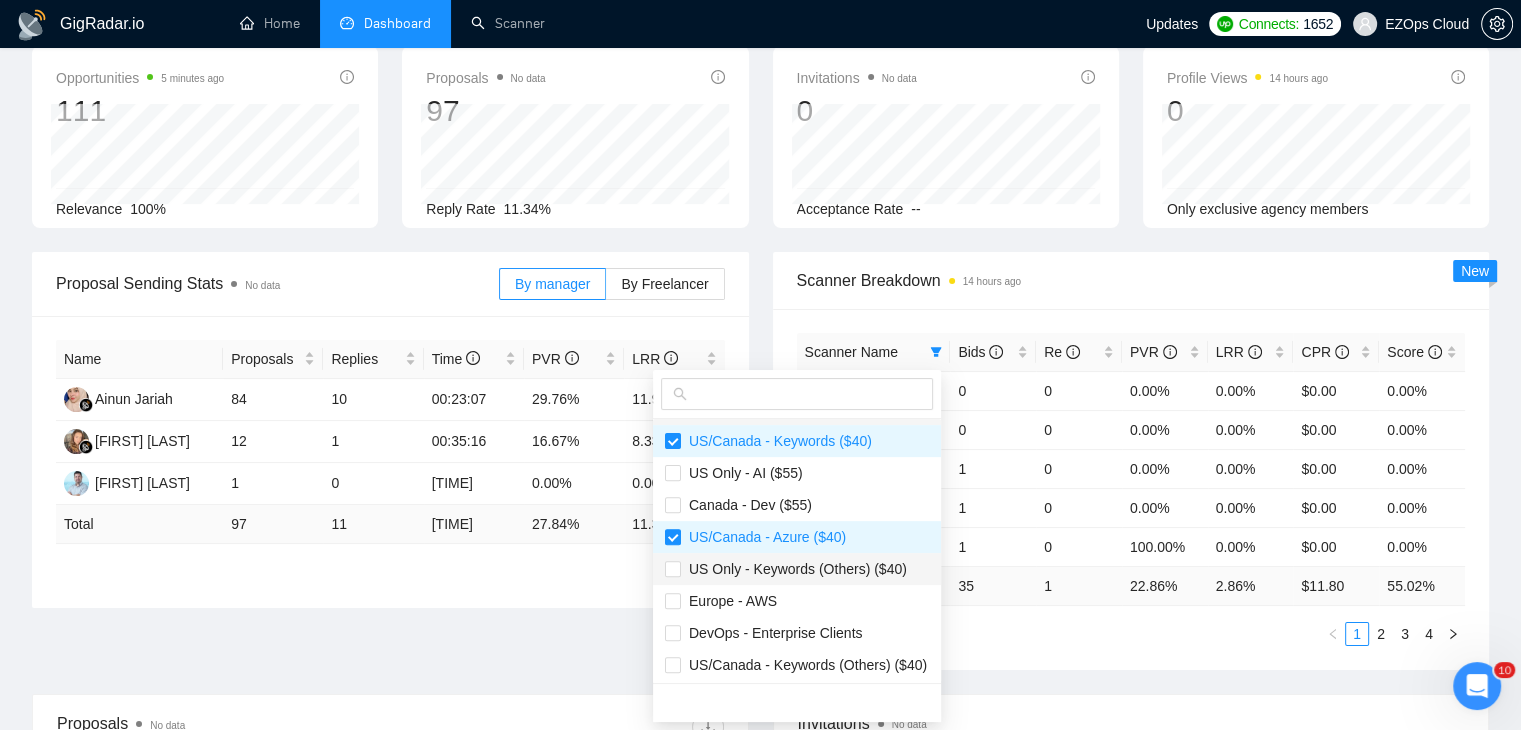 scroll, scrollTop: 900, scrollLeft: 0, axis: vertical 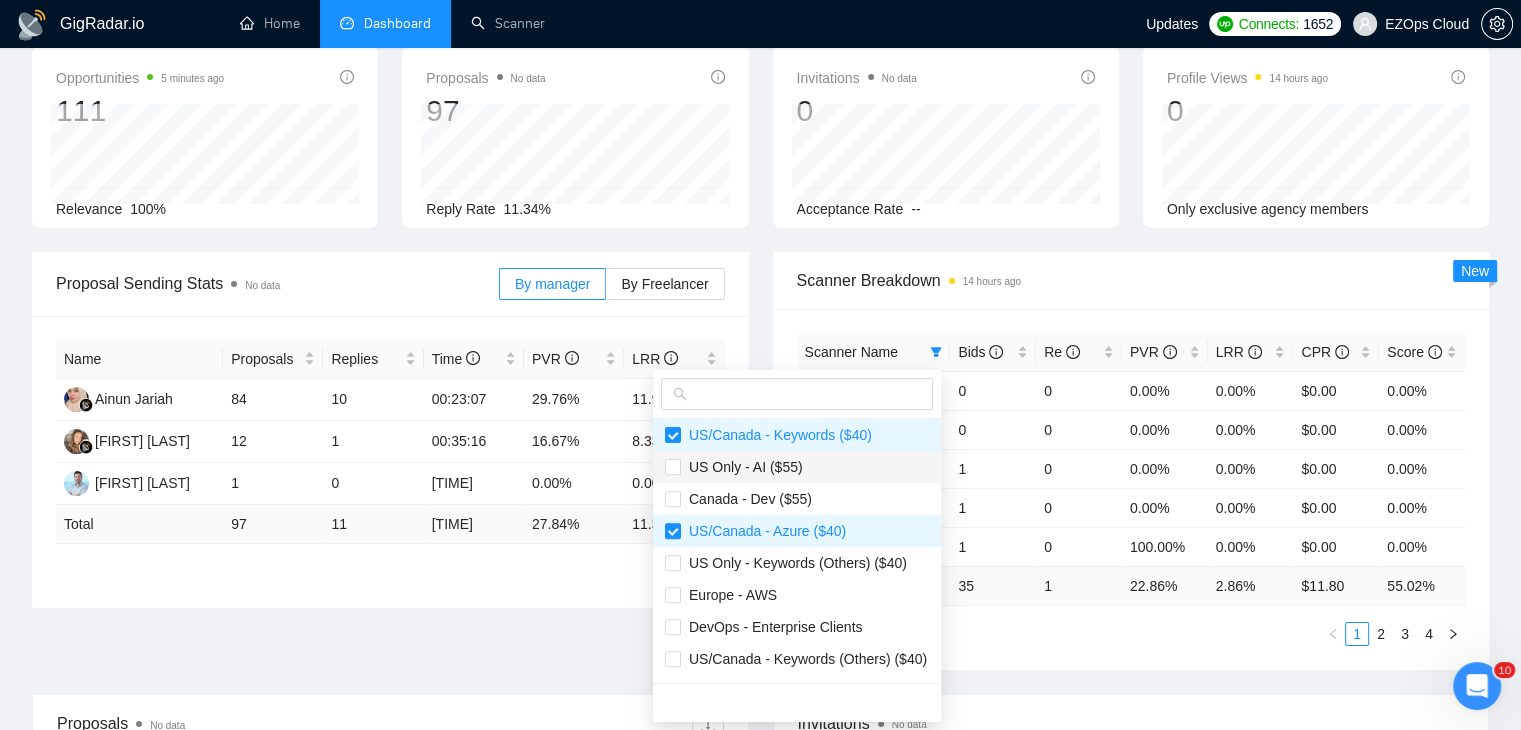 click on "US Only - AI ($55)" at bounding box center (742, 467) 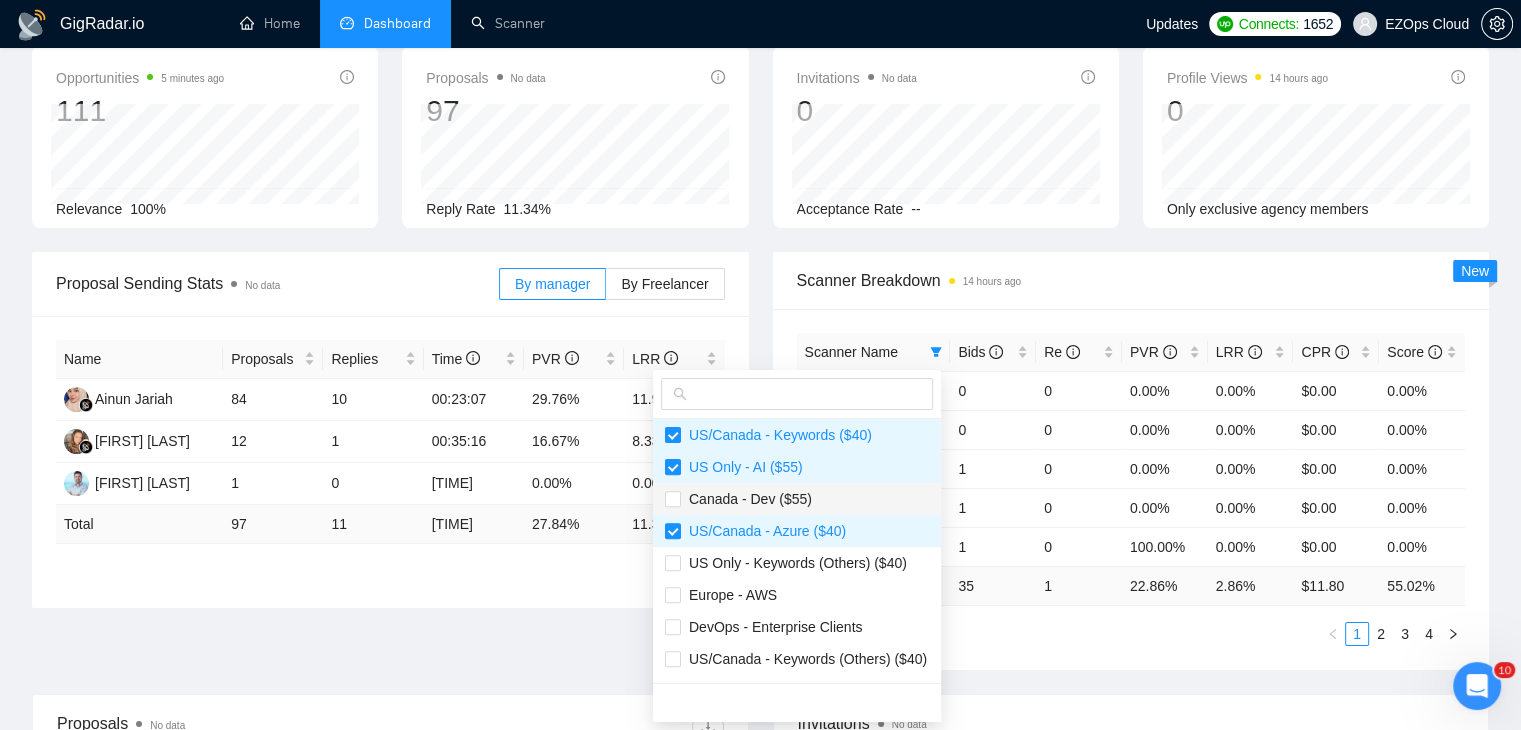 click on "Canada - Dev ($55)" at bounding box center [746, 499] 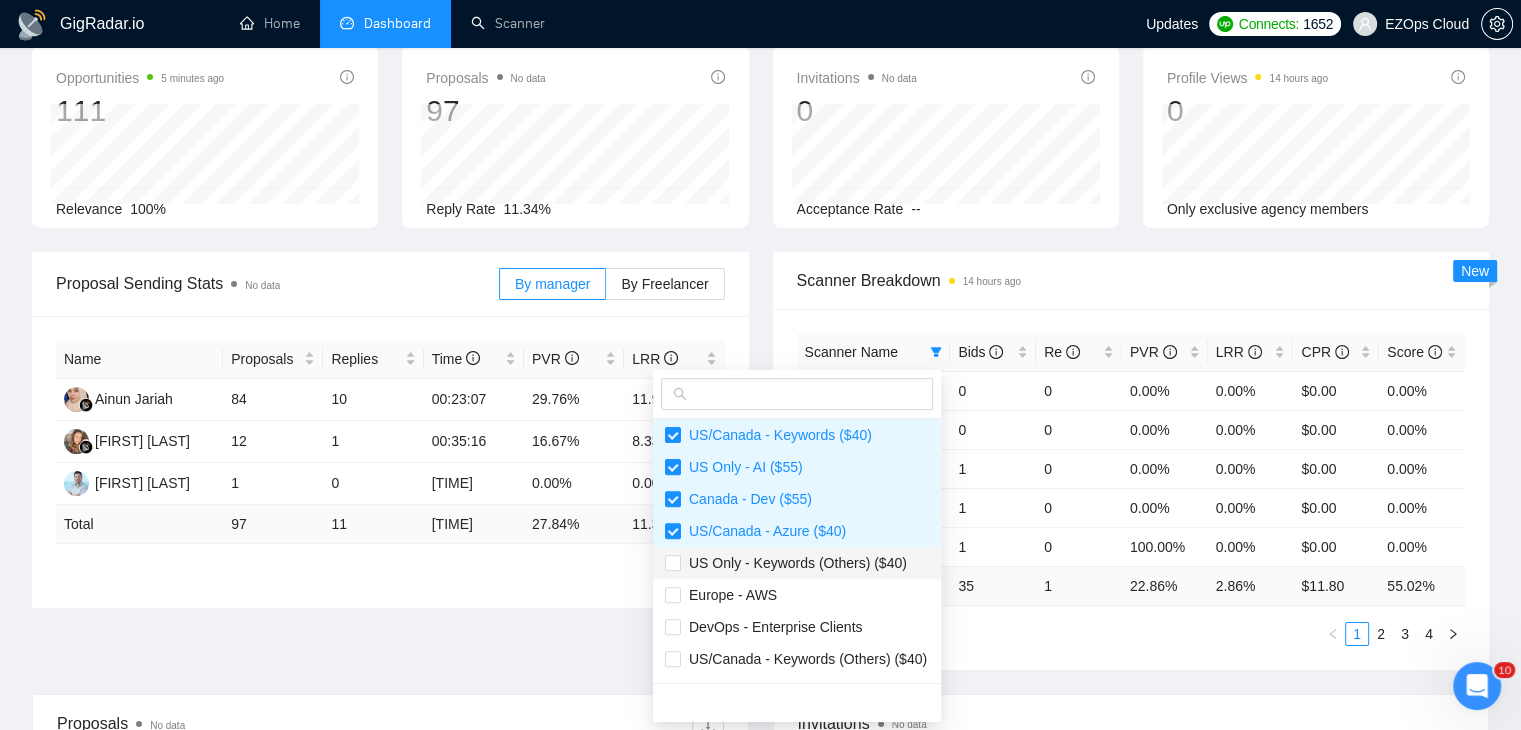 click on "US Only - Keywords (Others) ($40)" at bounding box center (794, 563) 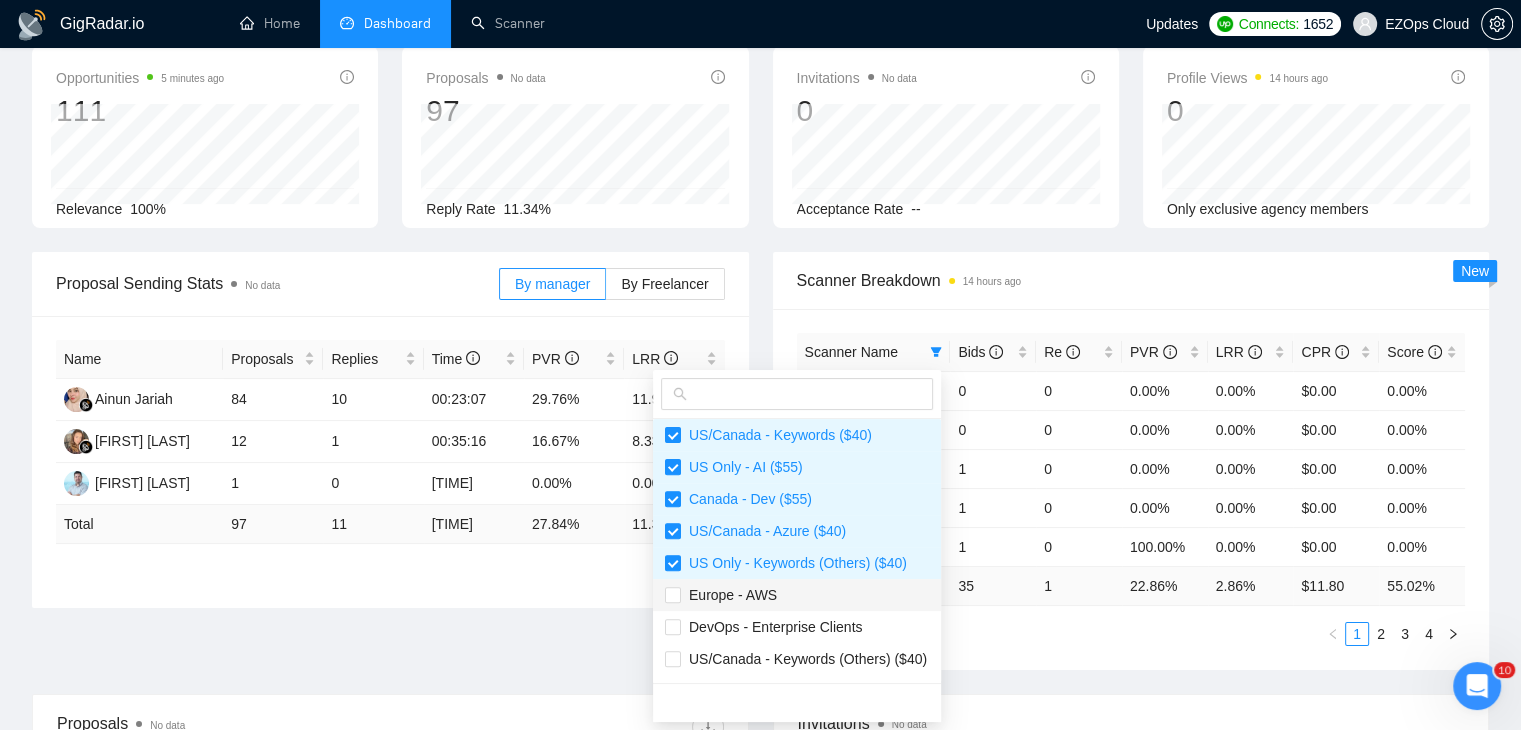 click on "Europe - AWS" at bounding box center (797, 595) 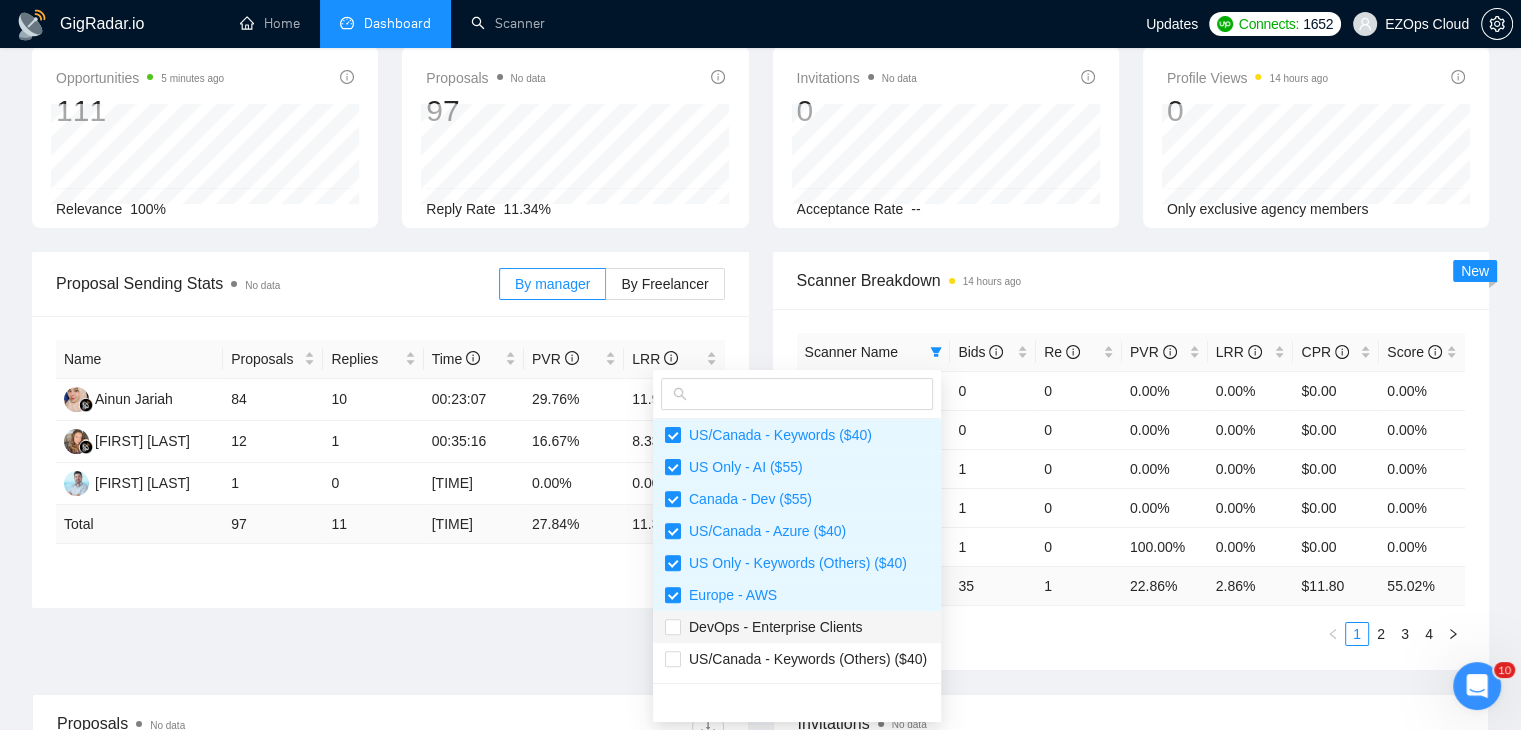 click on "DevOps - Enterprise Clients" at bounding box center [772, 627] 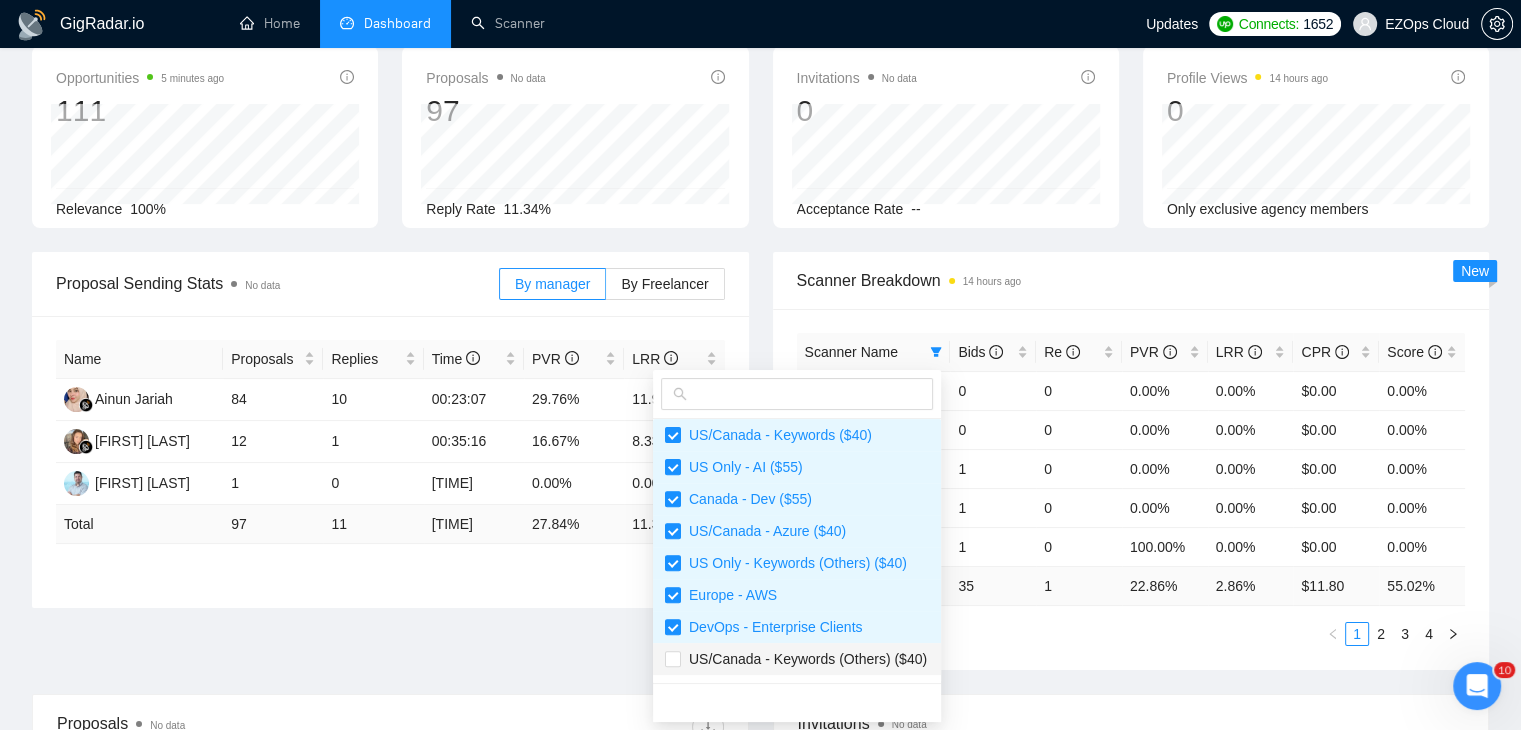 click on "US/Canada - Keywords (Others) ($40)" at bounding box center (804, 659) 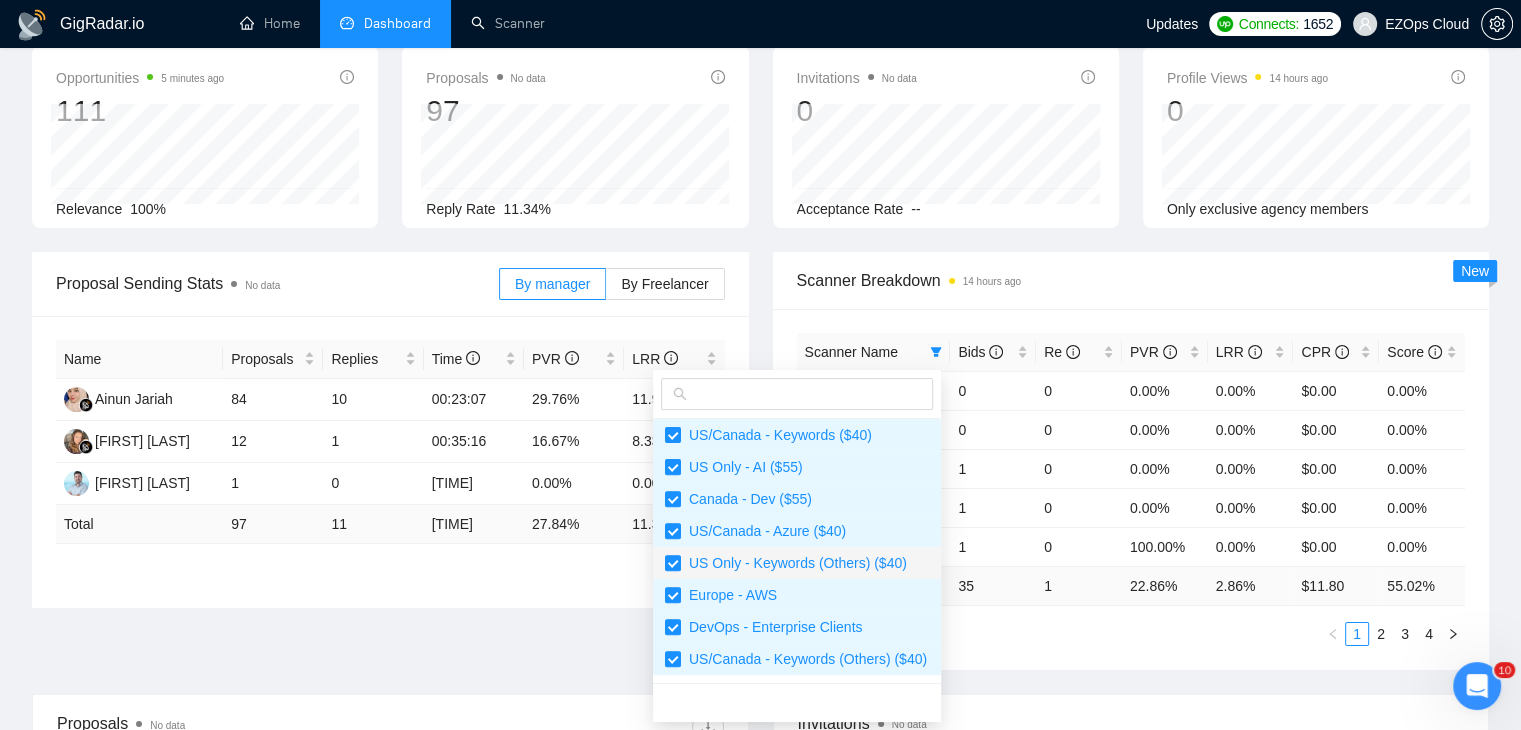 scroll, scrollTop: 960, scrollLeft: 0, axis: vertical 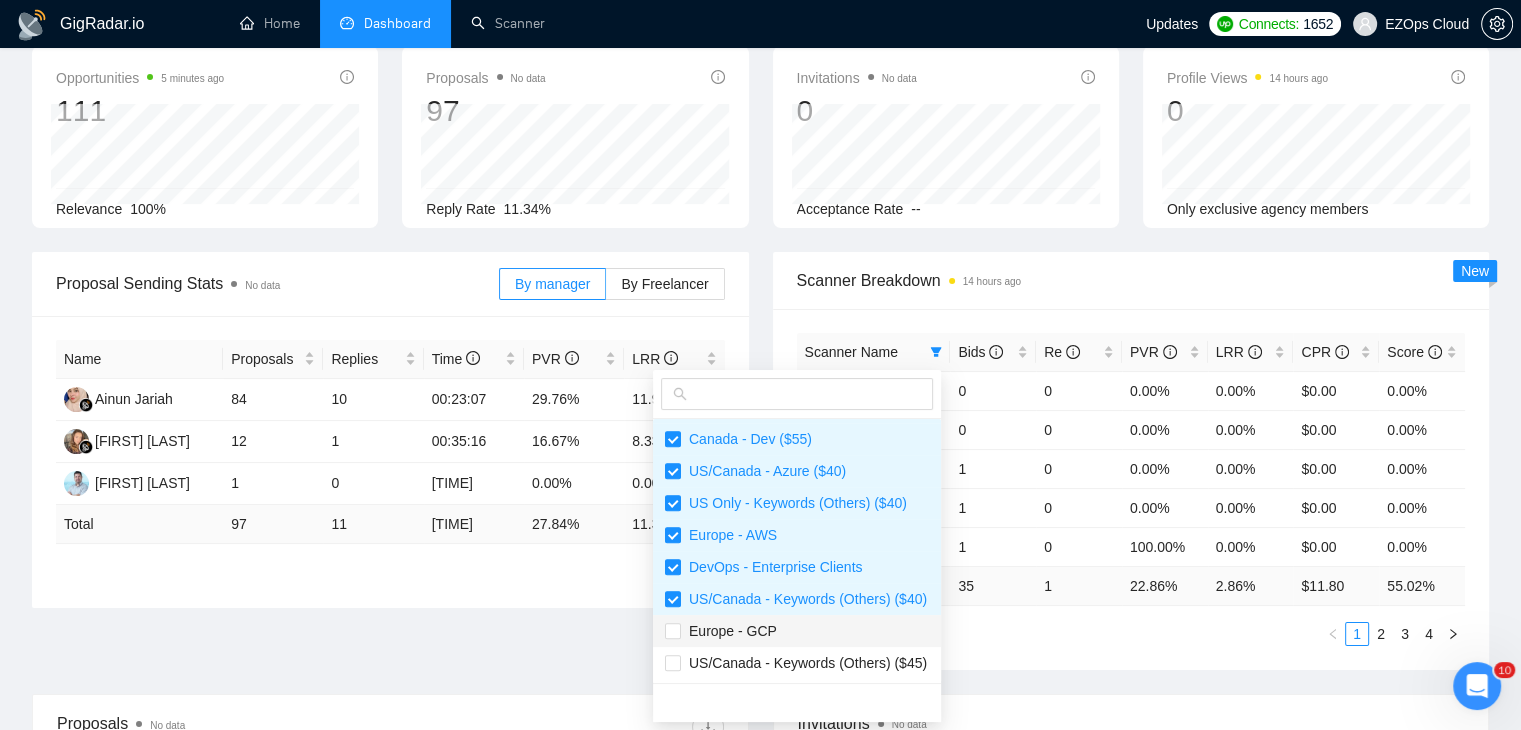 click on "Europe - GCP" at bounding box center [797, 631] 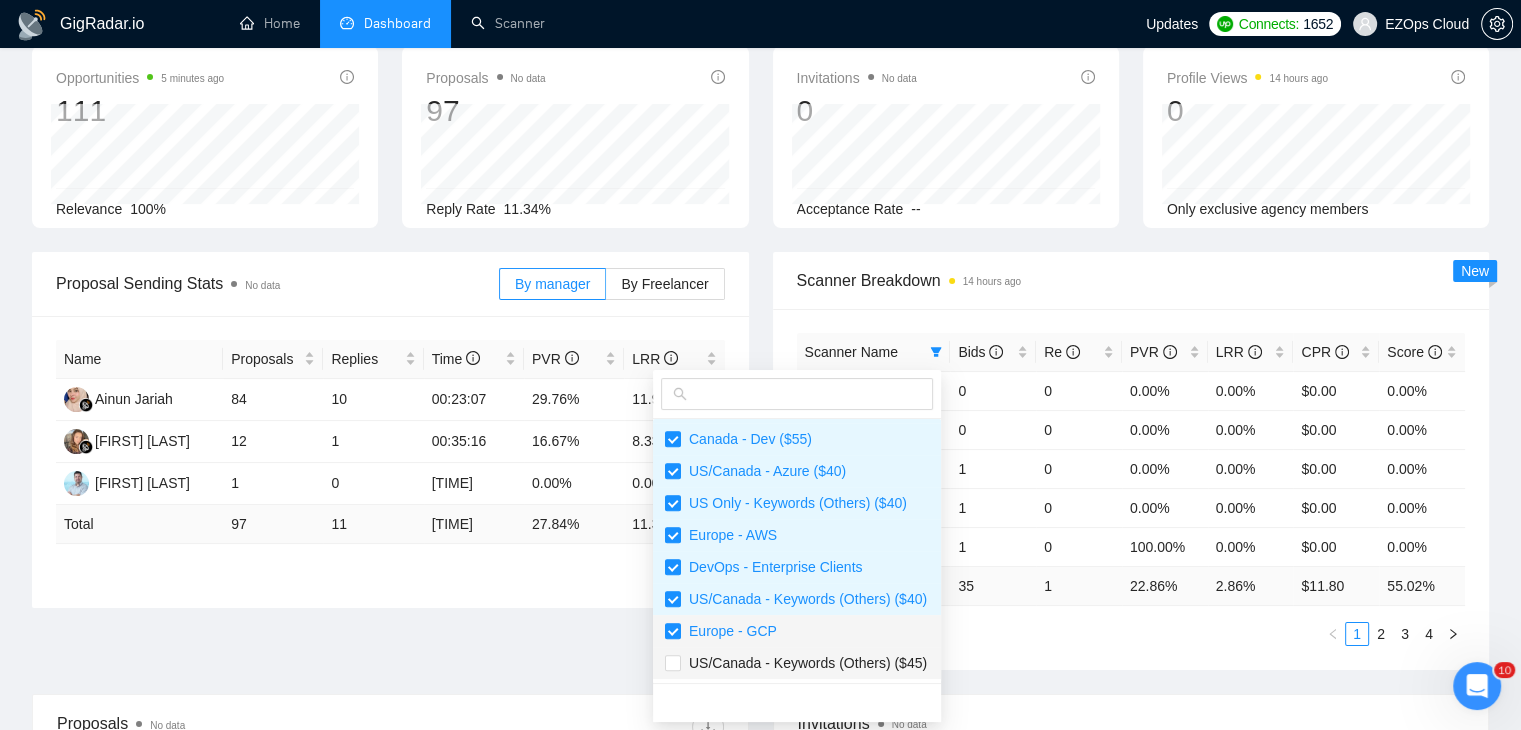 click on "US/Canada - Keywords (Others) ($45)" at bounding box center (804, 663) 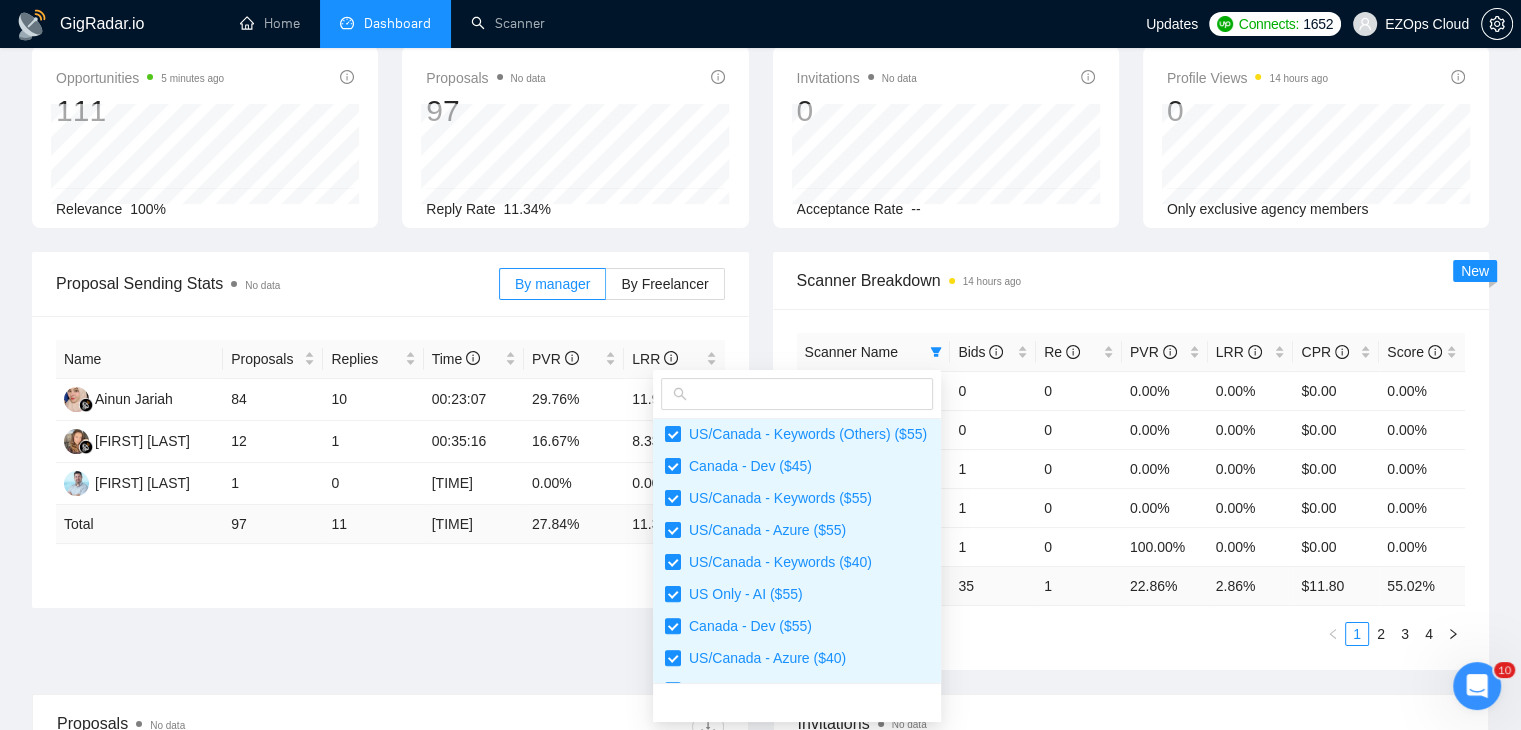 scroll, scrollTop: 960, scrollLeft: 0, axis: vertical 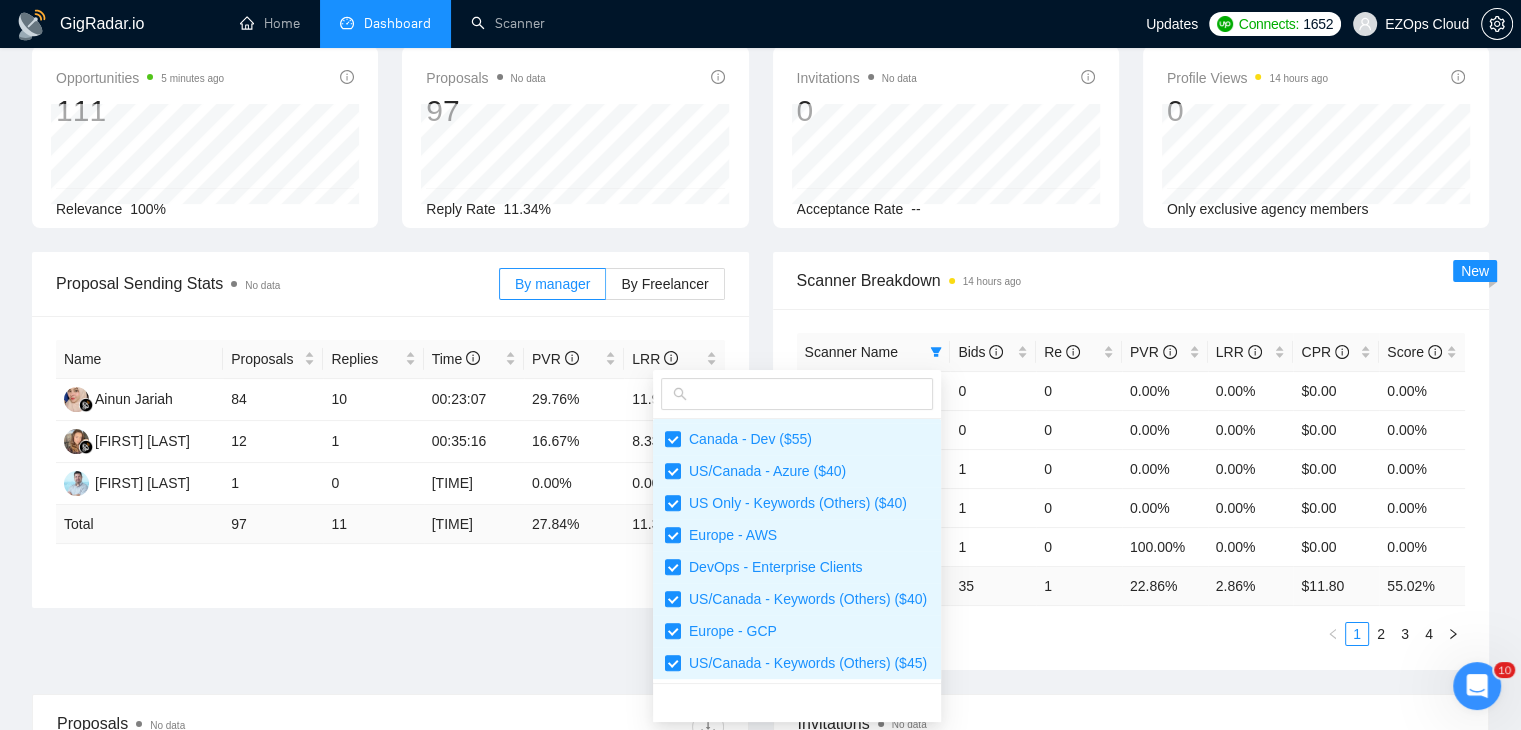 click on "Scanner Name Bids   Re   PVR   LRR   CPR   Score   US Only - AWS ($45) 0 0 0.00% 0.00% $0.00 0.00% US Only - Keywords ($45) 0 0 0.00% 0.00% $0.00 0.00% US Only - GCP ($55) 1 0 0.00% 0.00% $0.00 0.00% US Only - AWS ($55) 1 0 0.00% 0.00% $0.00 0.00% US Only - Keywords ($55) 1 0 100.00% 0.00% $0.00 0.00% Total 35 1 22.86 % 2.86 % $ 11.80 55.02 % 1 2 3 4" at bounding box center [1131, 489] 